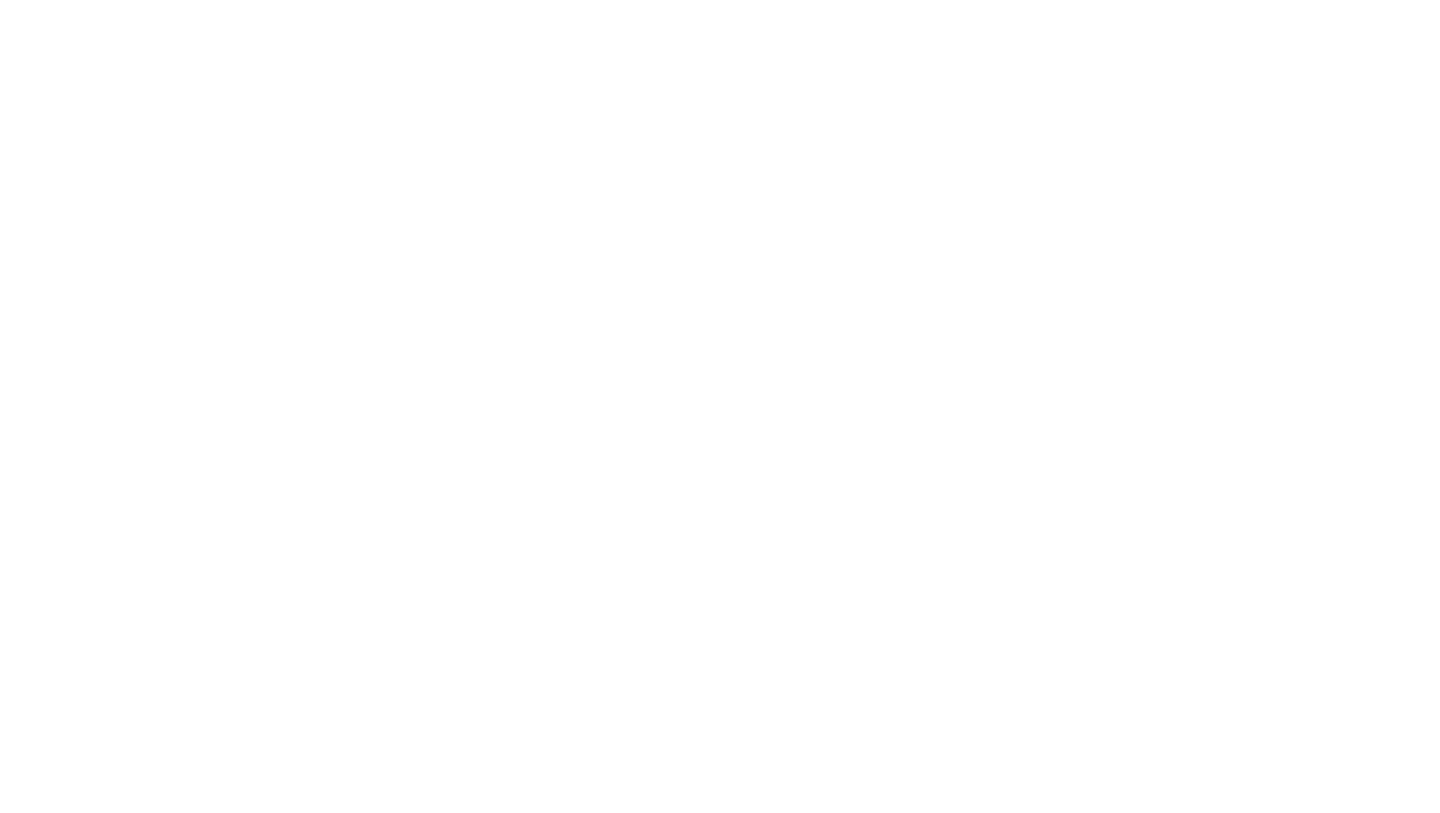 scroll, scrollTop: 0, scrollLeft: 0, axis: both 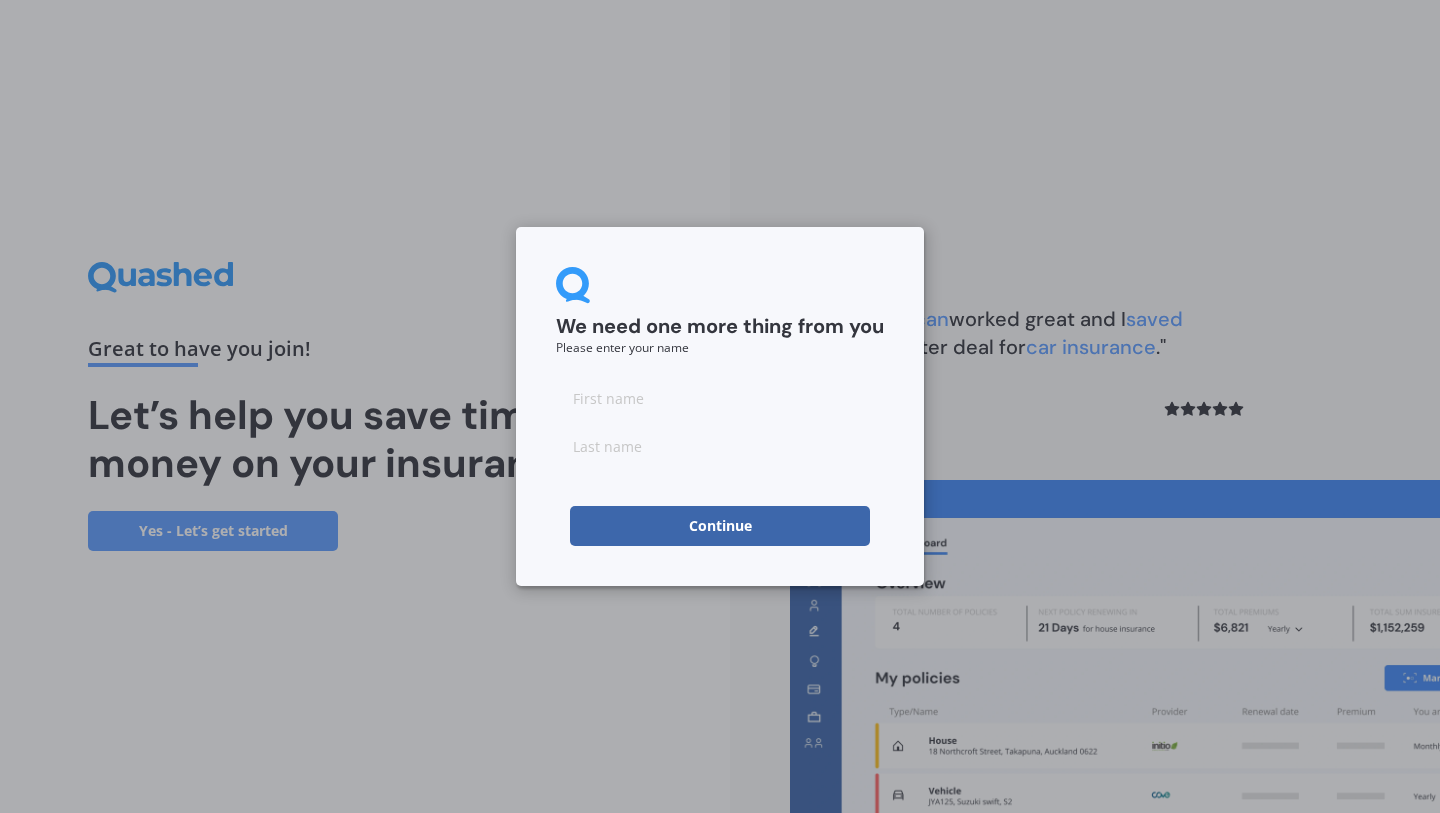 click at bounding box center (720, 398) 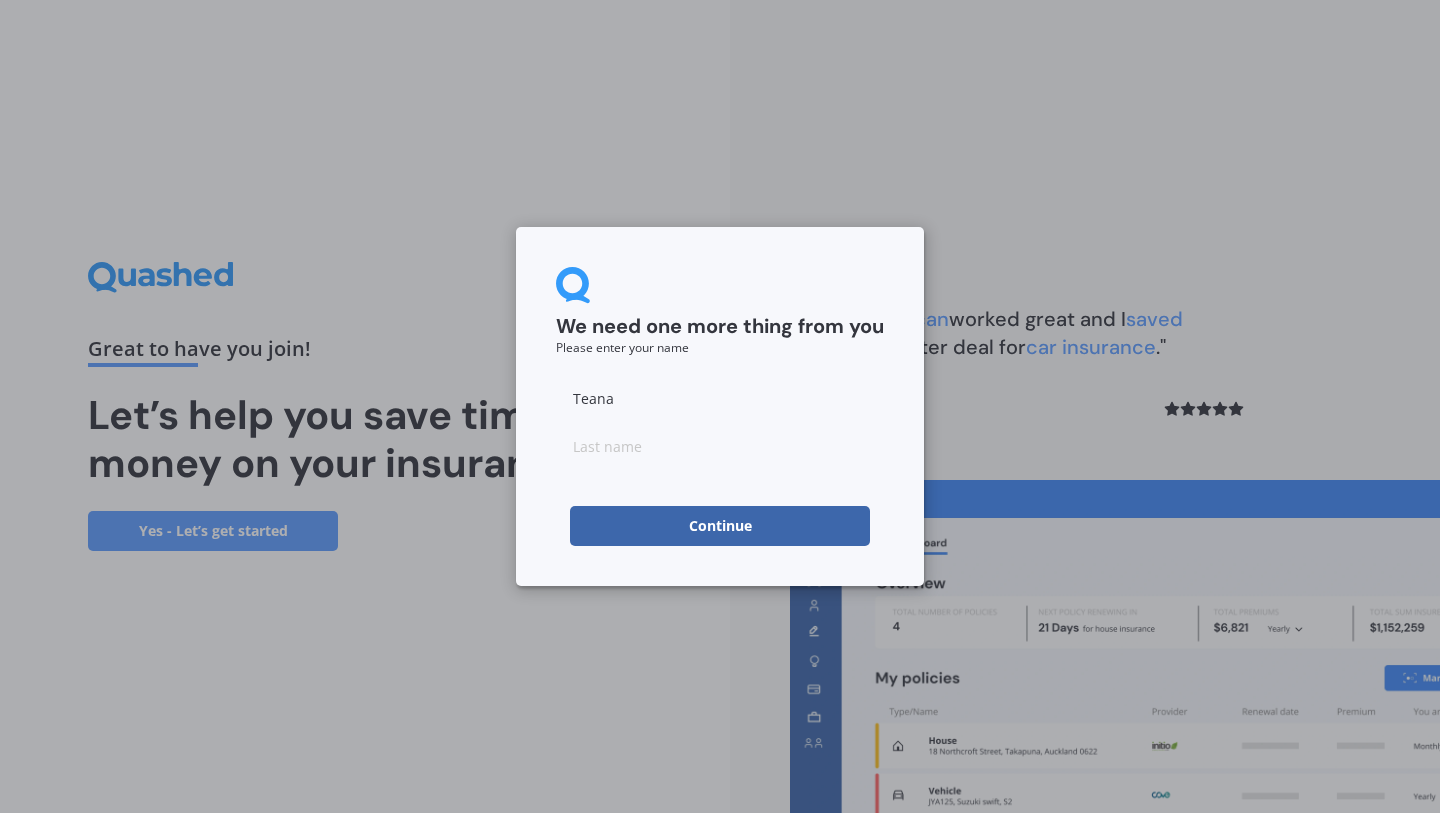 click at bounding box center (720, 446) 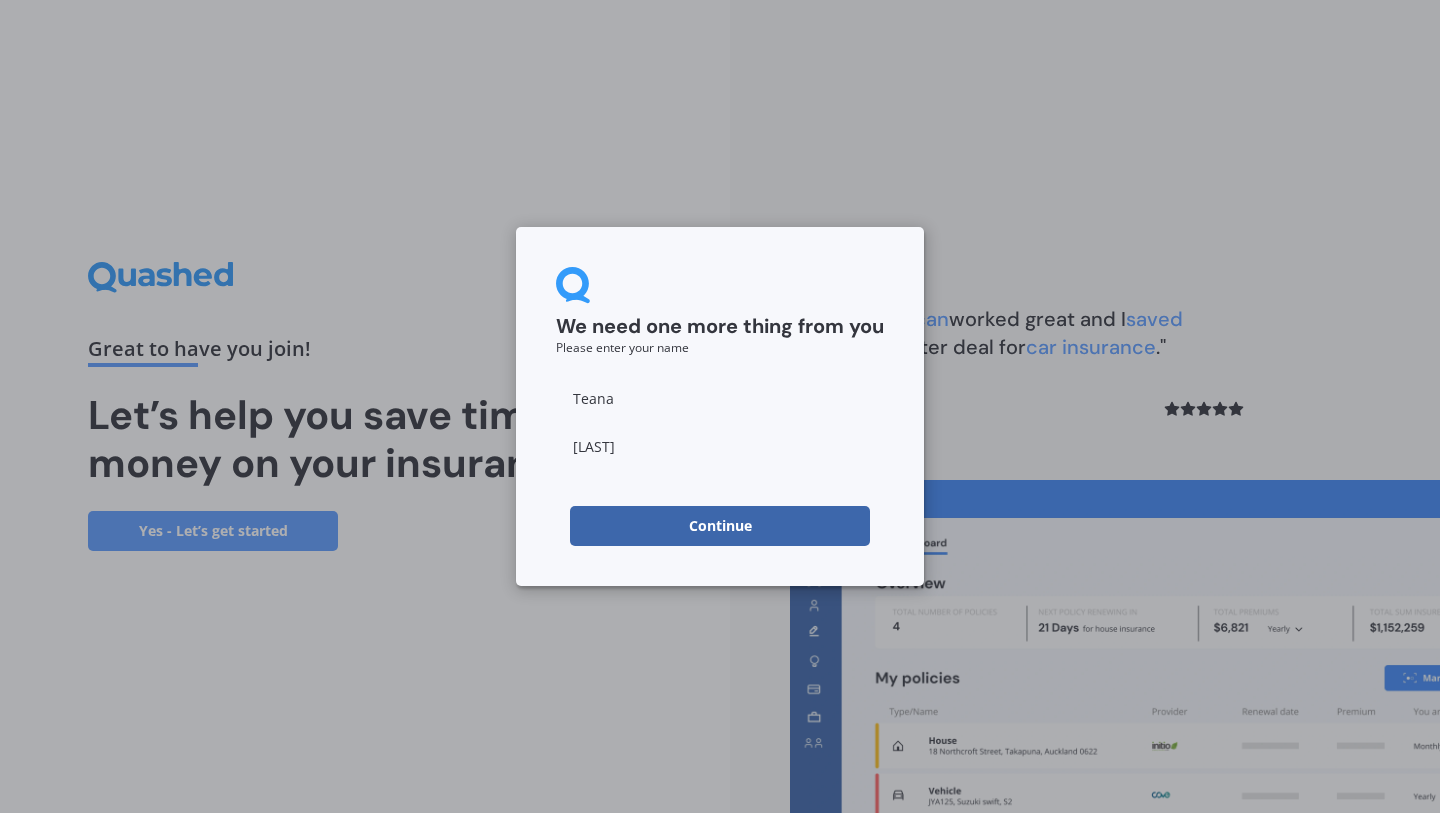 type on "[LAST]" 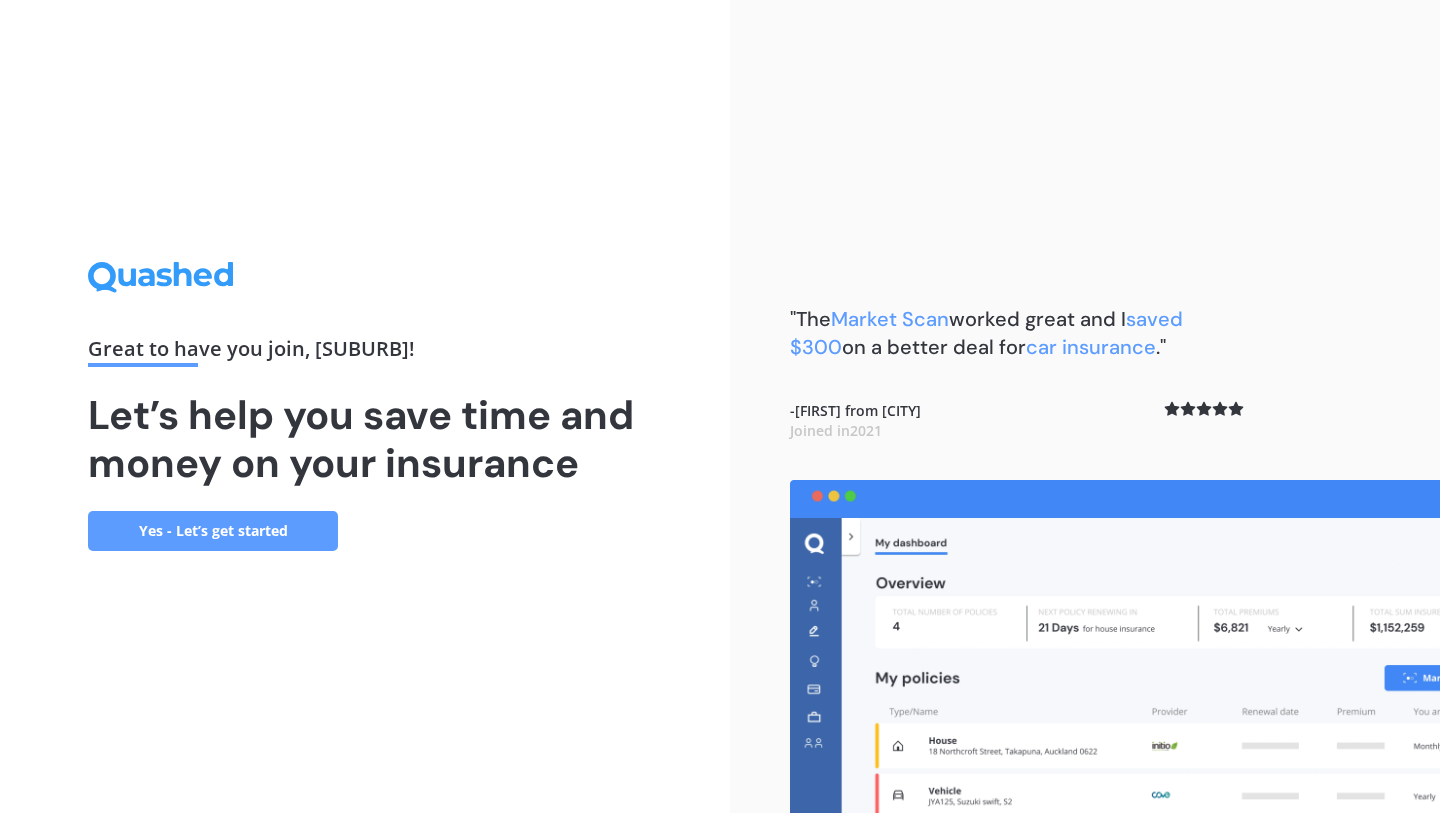 click on "Yes - Let’s get started" at bounding box center [213, 531] 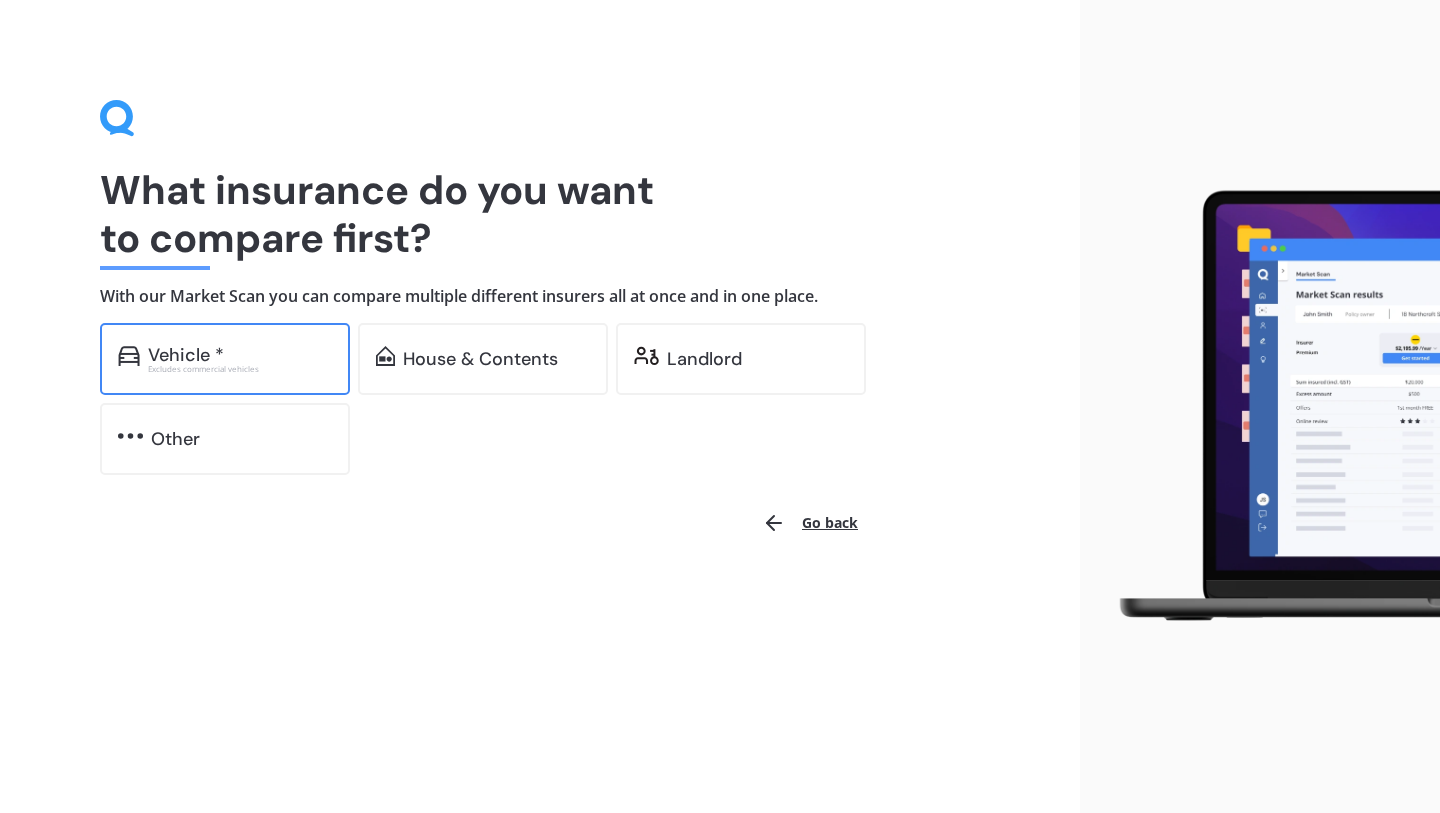 click on "Vehicle * Excludes commercial vehicles" at bounding box center (225, 359) 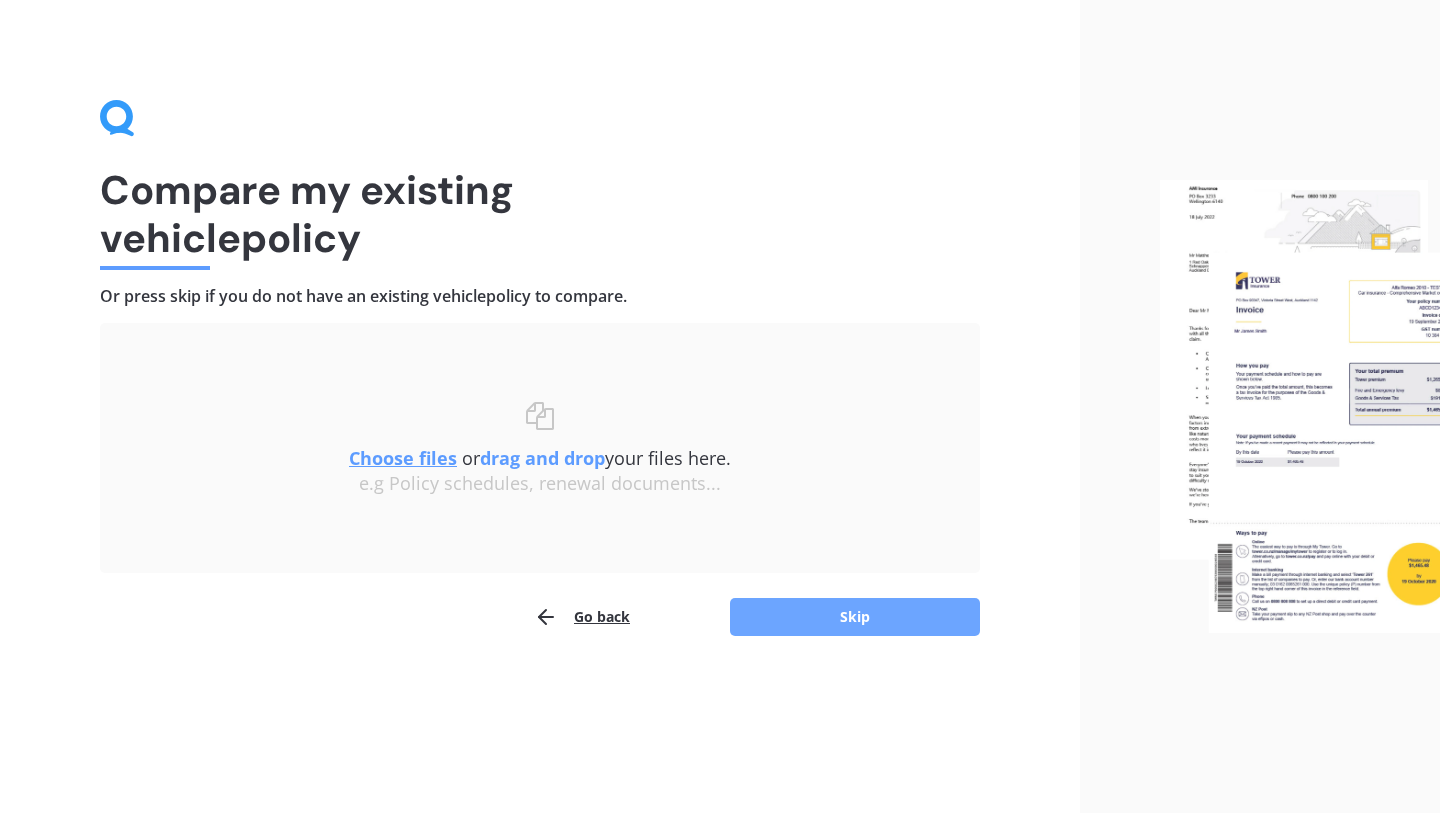 click on "Skip" at bounding box center [855, 617] 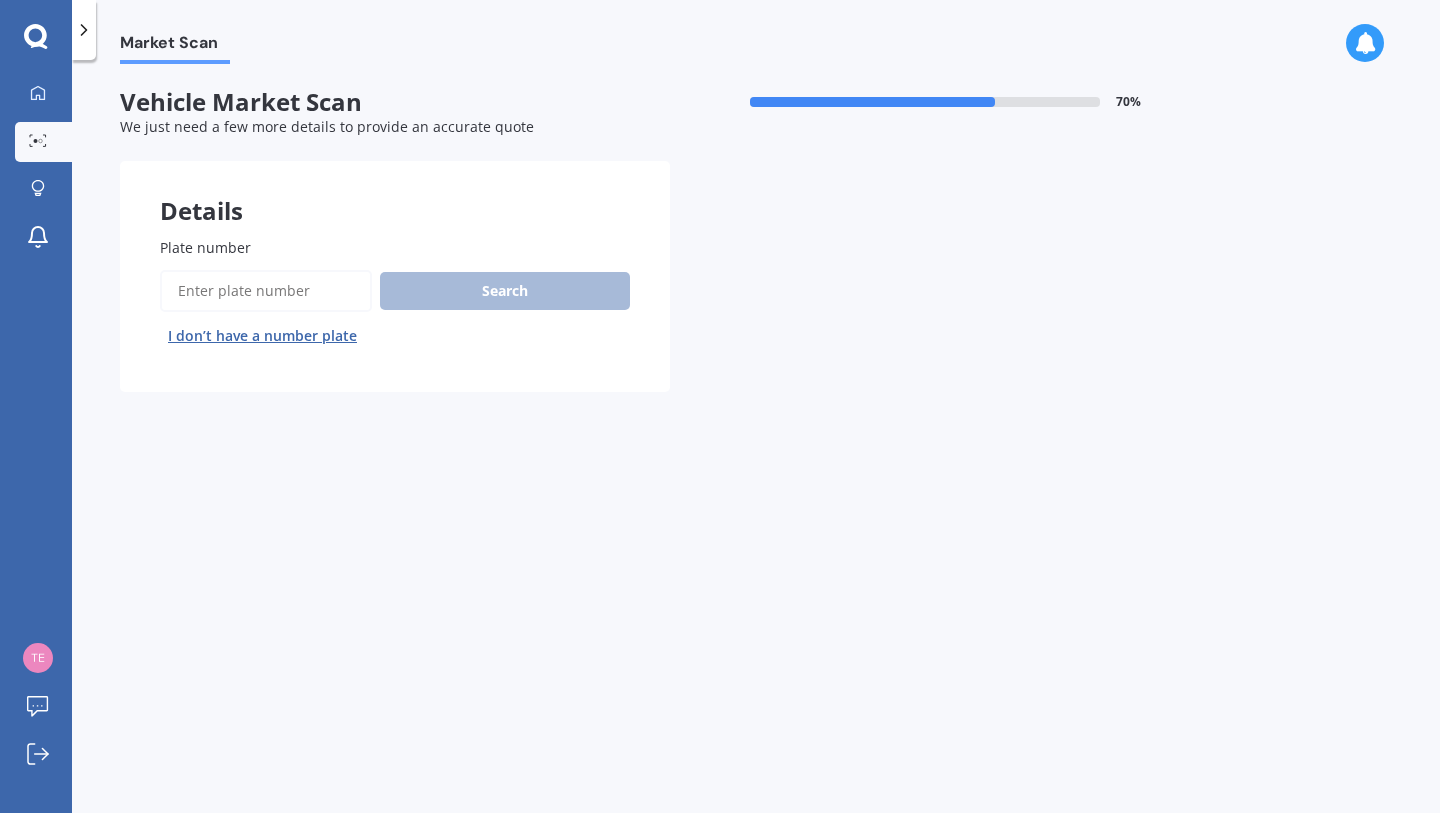 click on "Plate number" at bounding box center [266, 291] 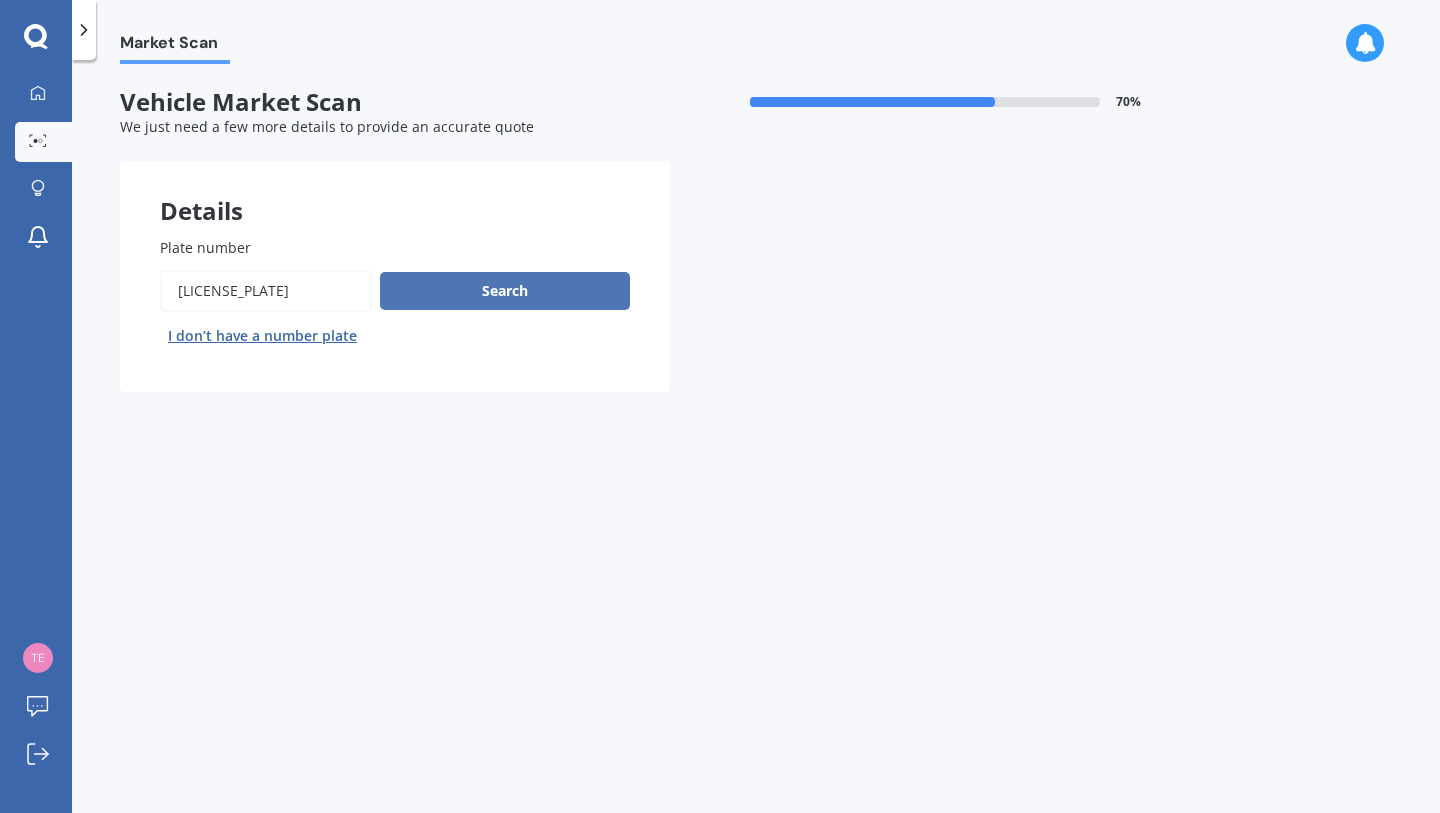type on "[LICENSE_PLATE]" 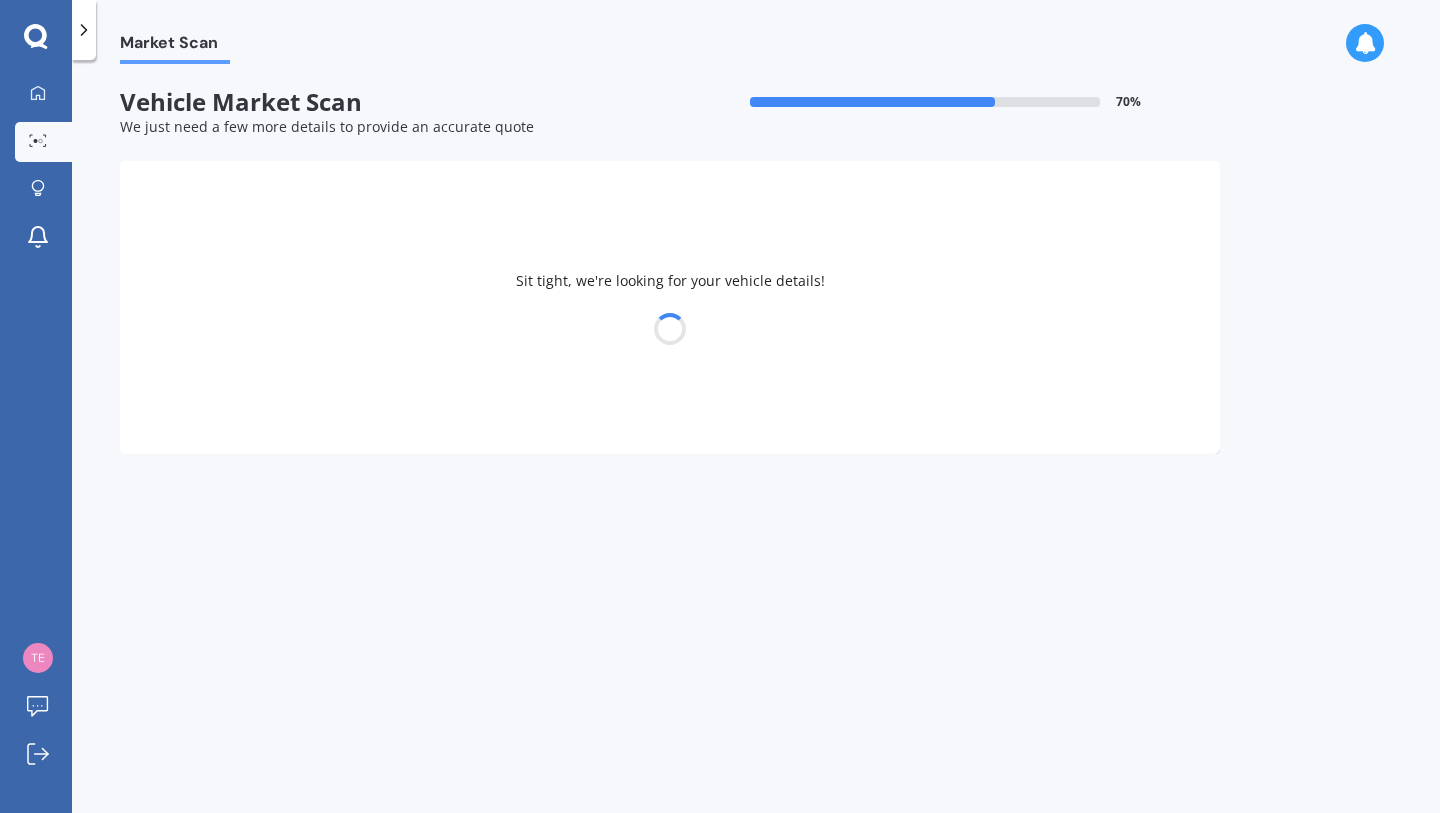select on "HOLDEN" 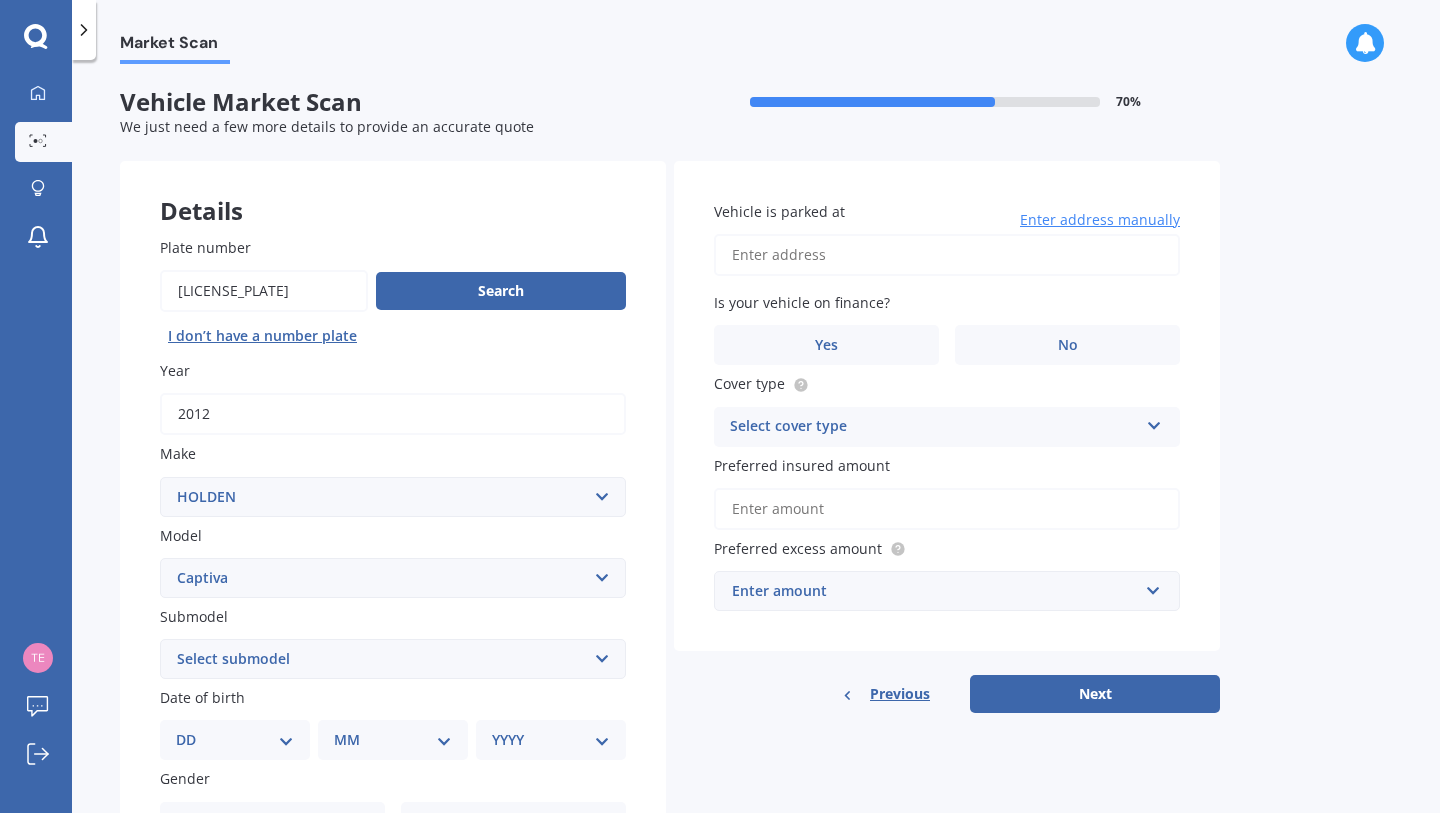 scroll, scrollTop: 364, scrollLeft: 0, axis: vertical 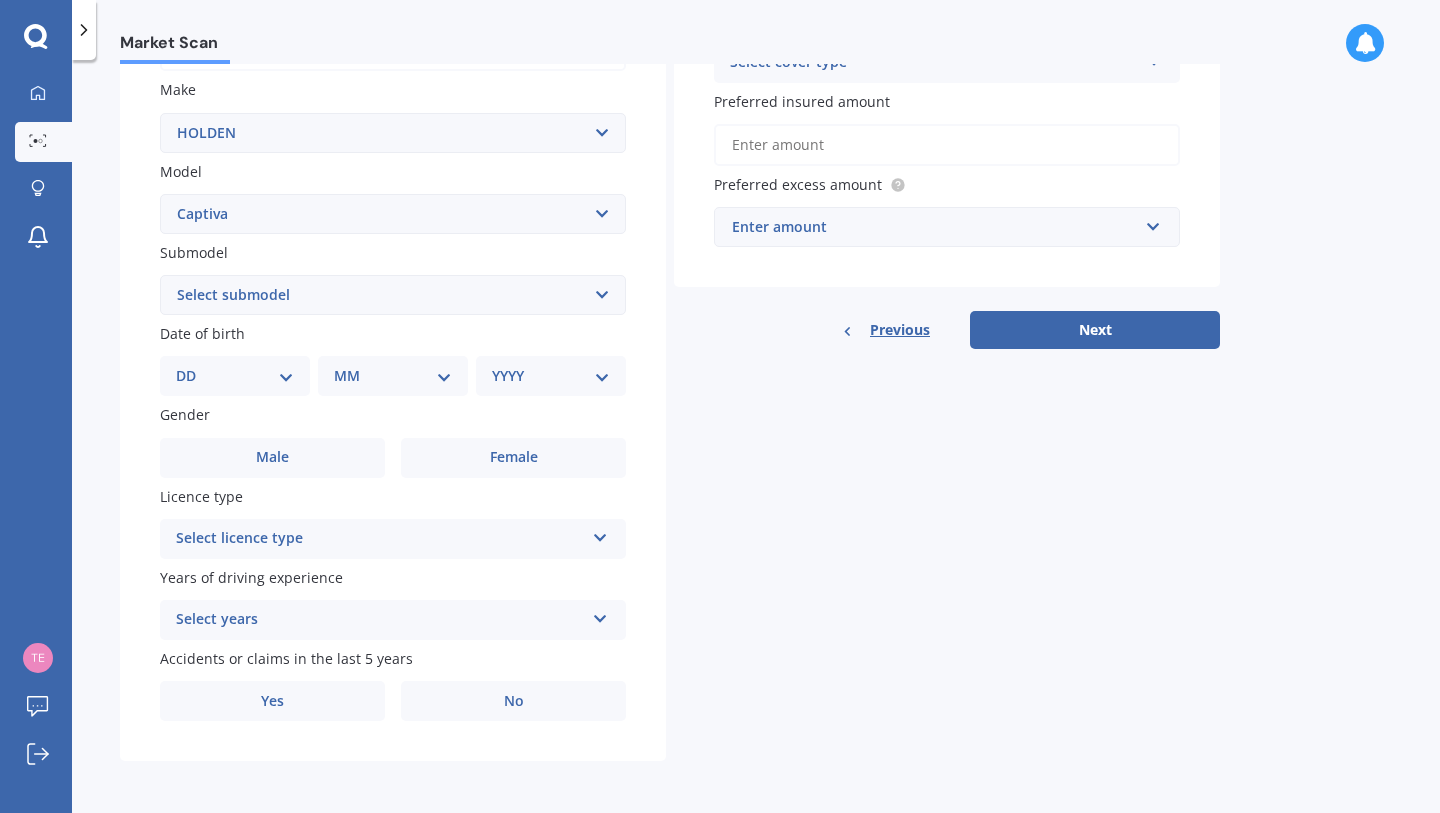 click on "Select licence type NZ Full NZ Restricted NZ Learners Australia United Kingdom Ireland South Africa International / Other overseas licence" at bounding box center (393, 539) 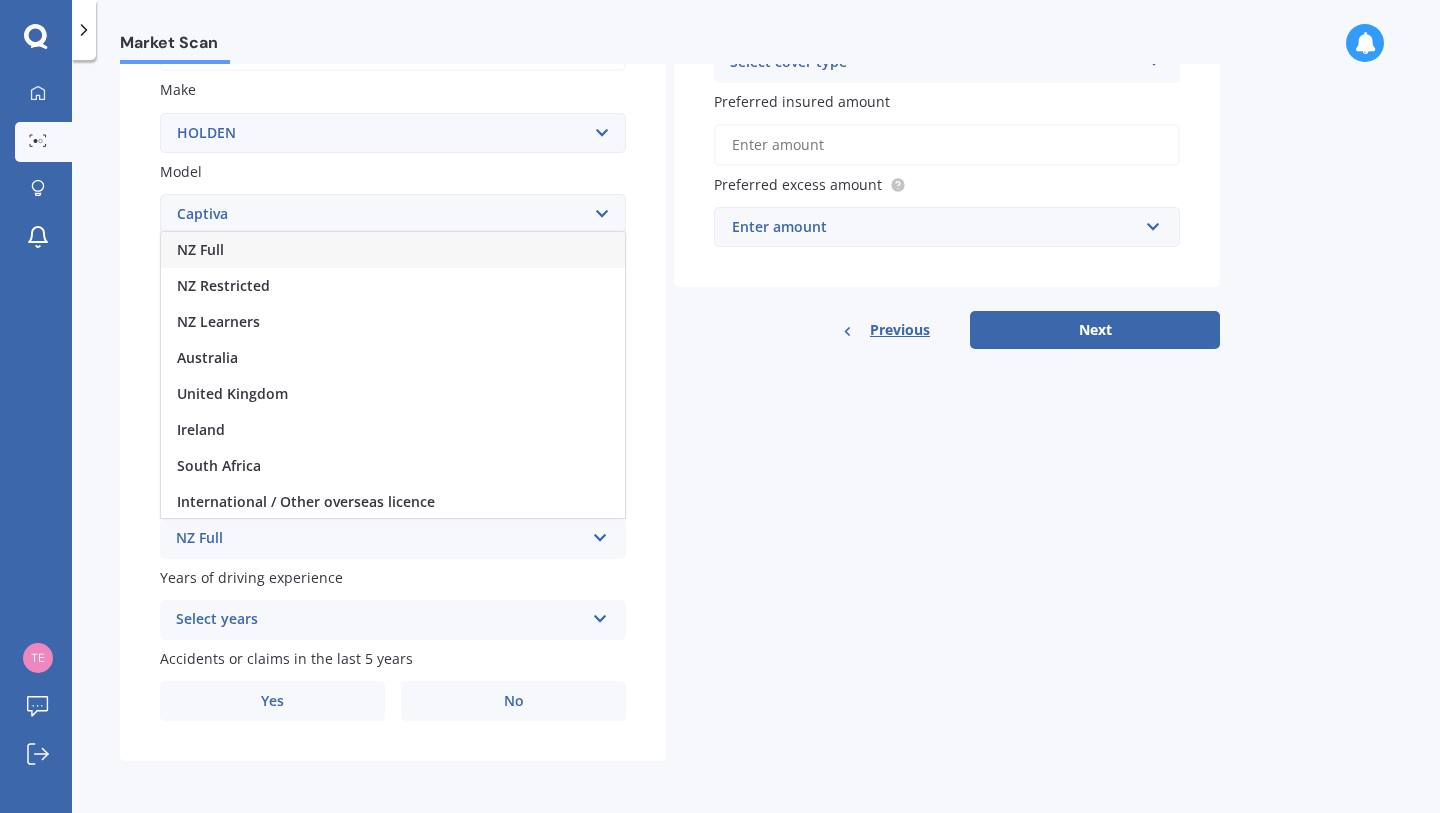 click on "NZ Full" at bounding box center (393, 250) 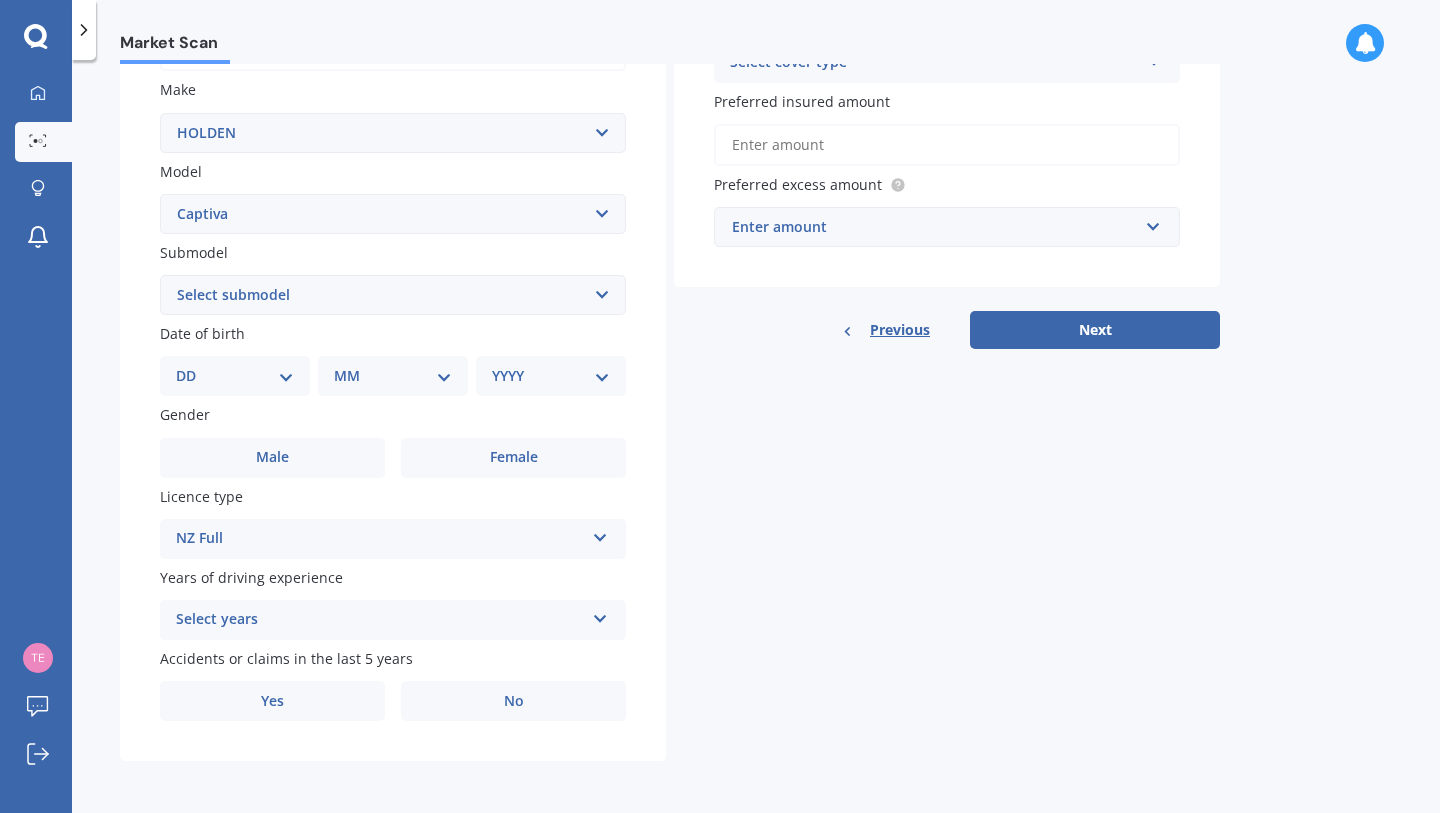 click on "Select years" at bounding box center (380, 620) 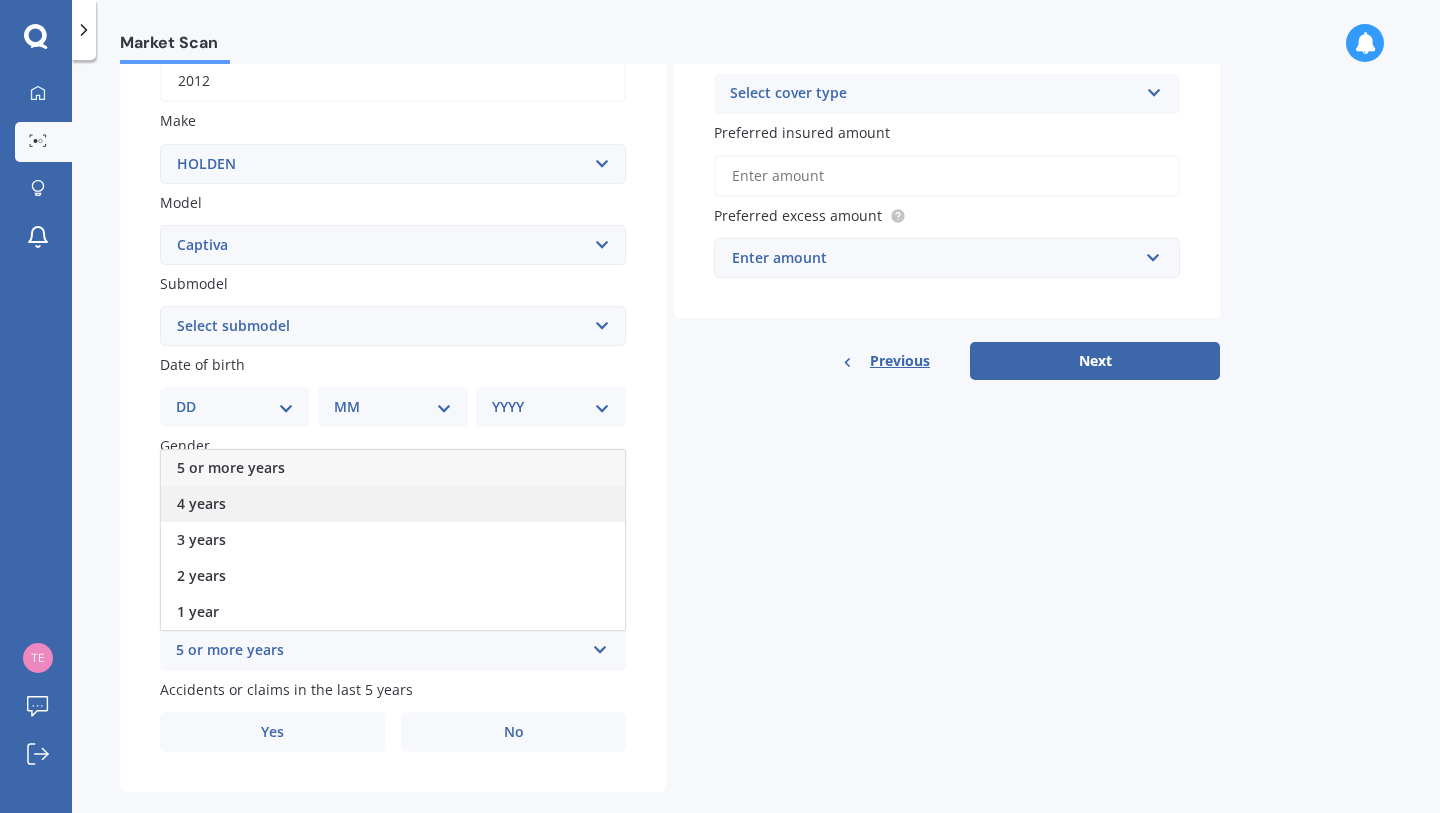 scroll, scrollTop: 329, scrollLeft: 0, axis: vertical 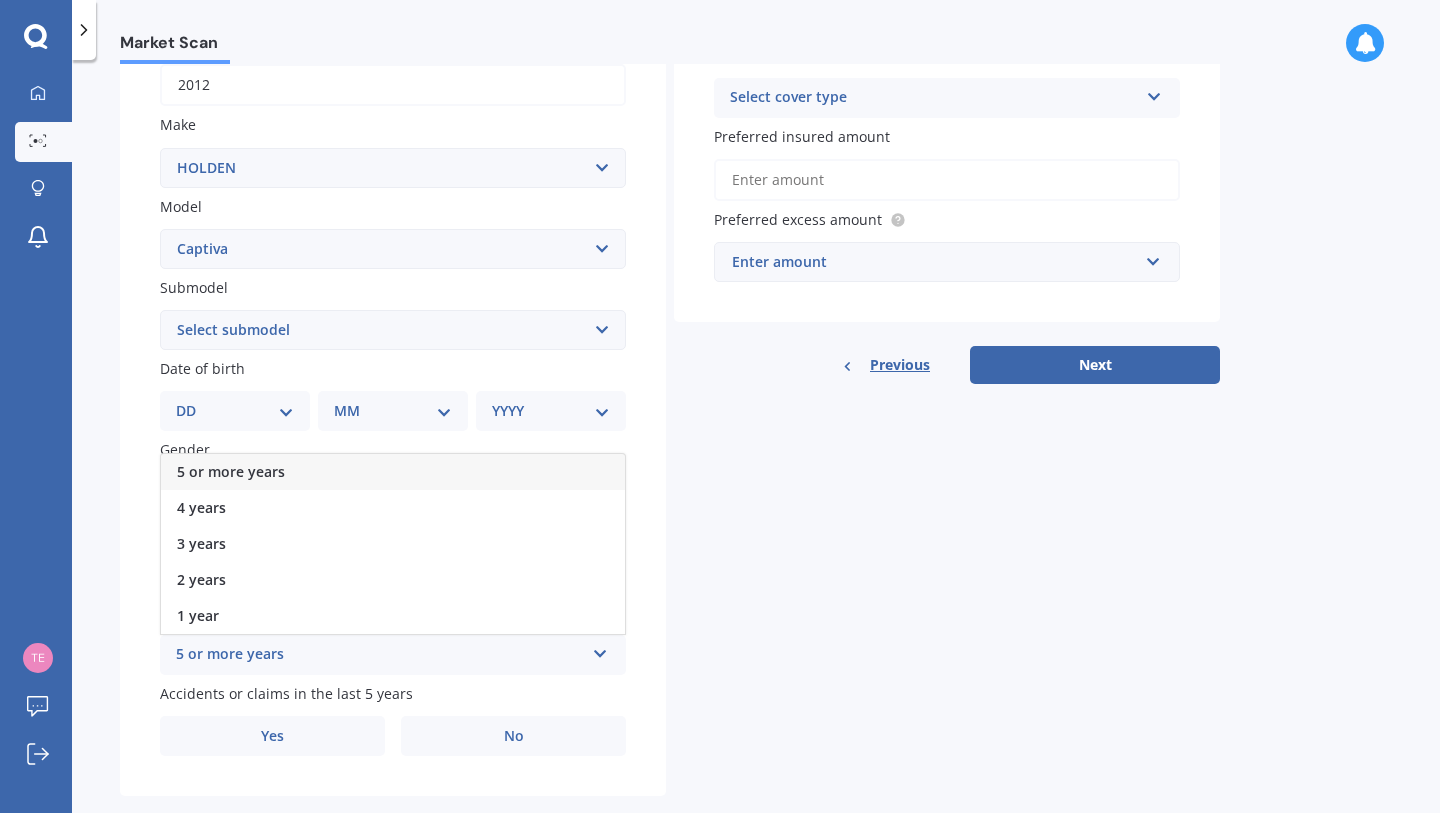 click on "5 or more years" at bounding box center (231, 471) 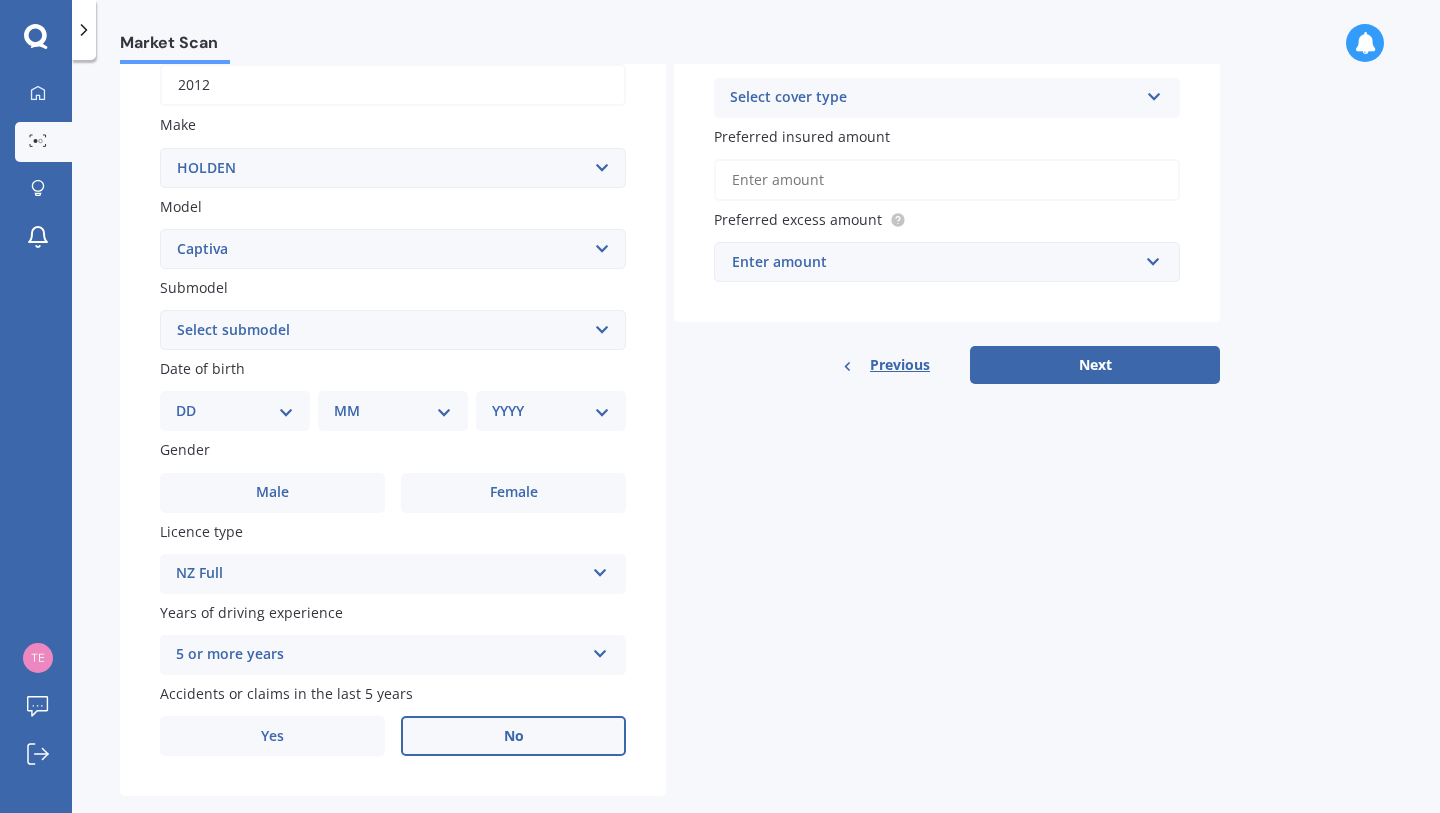 click on "No" at bounding box center (514, 736) 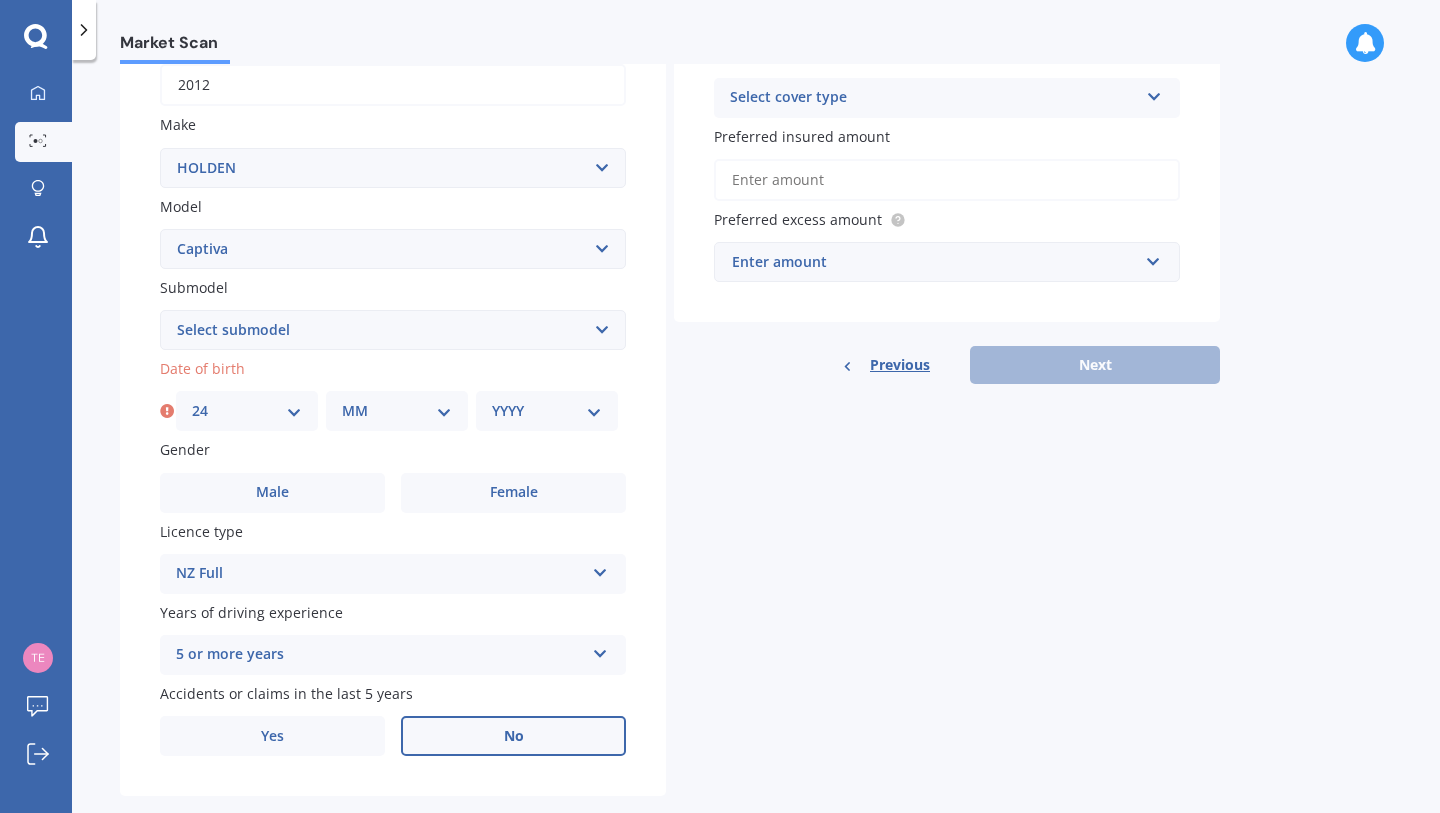 click on "MM 01 02 03 04 05 06 07 08 09 10 11 12" at bounding box center [397, 411] 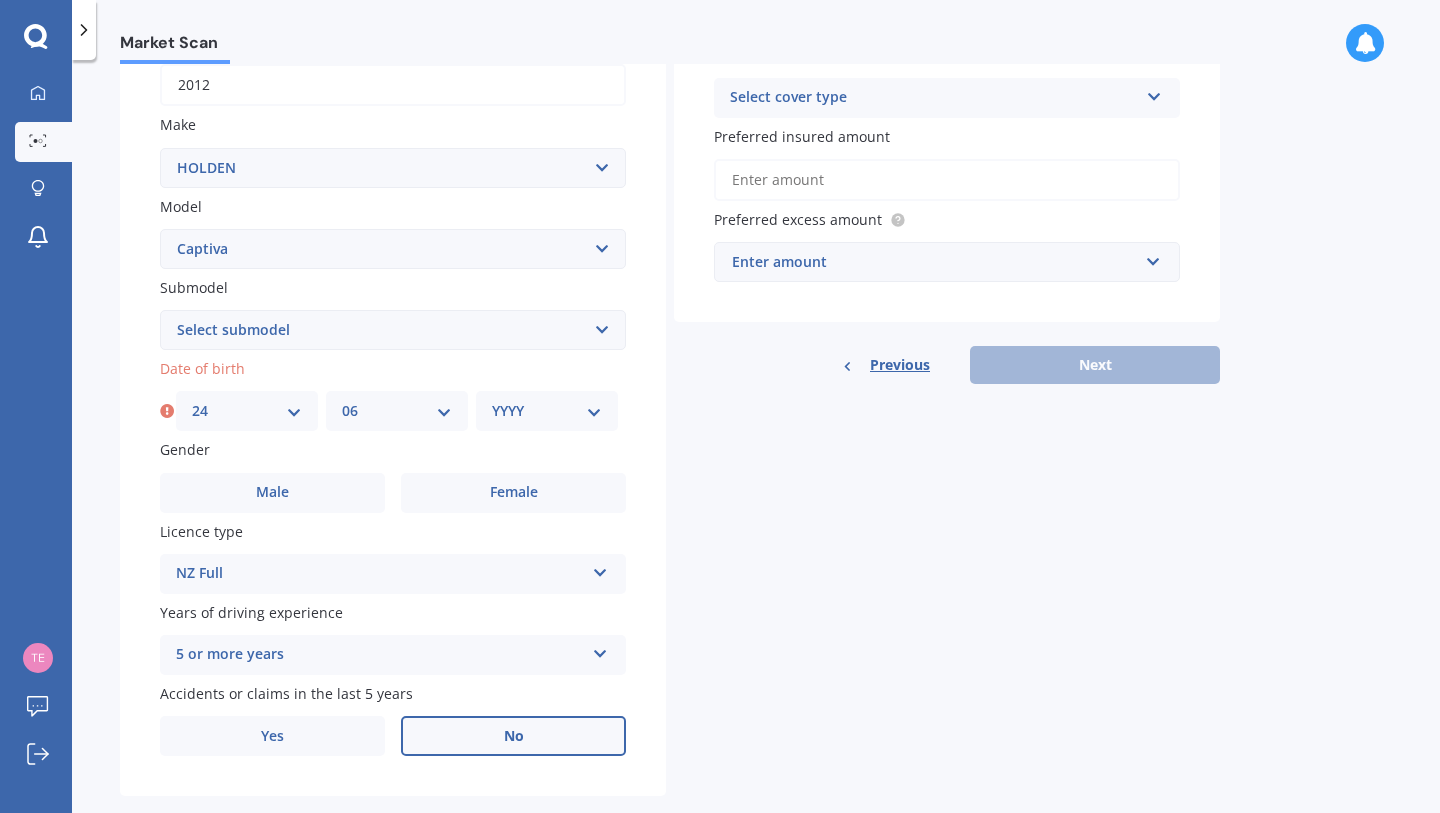 click on "YYYY 2025 2024 2023 2022 2021 2020 2019 2018 2017 2016 2015 2014 2013 2012 2011 2010 2009 2008 2007 2006 2005 2004 2003 2002 2001 2000 1999 1998 1997 1996 1995 1994 1993 1992 1991 1990 1989 1988 1987 1986 1985 1984 1983 1982 1981 1980 1979 1978 1977 1976 1975 1974 1973 1972 1971 1970 1969 1968 1967 1966 1965 1964 1963 1962 1961 1960 1959 1958 1957 1956 1955 1954 1953 1952 1951 1950 1949 1948 1947 1946 1945 1944 1943 1942 1941 1940 1939 1938 1937 1936 1935 1934 1933 1932 1931 1930 1929 1928 1927 1926" at bounding box center [547, 411] 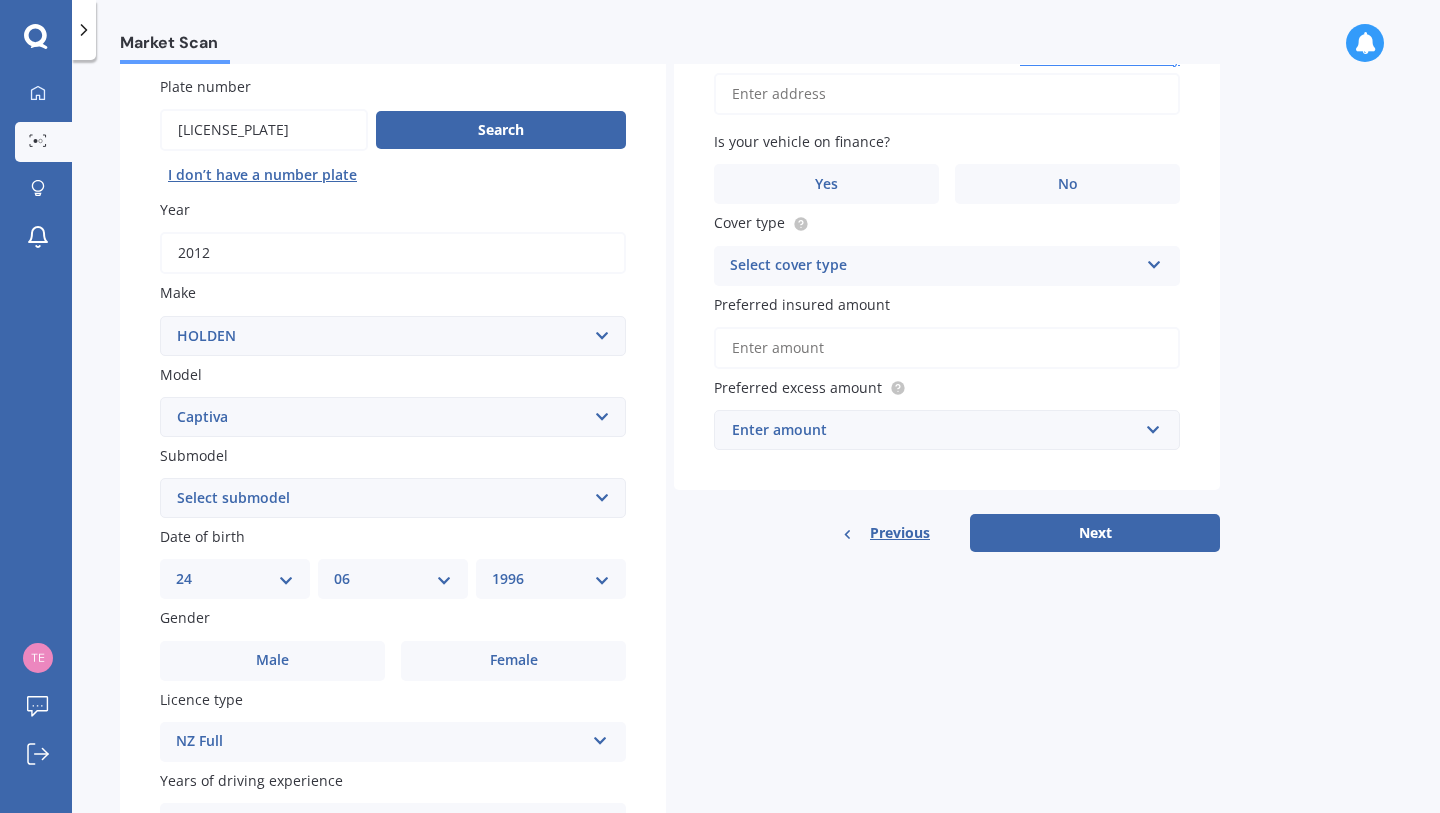 scroll, scrollTop: 163, scrollLeft: 0, axis: vertical 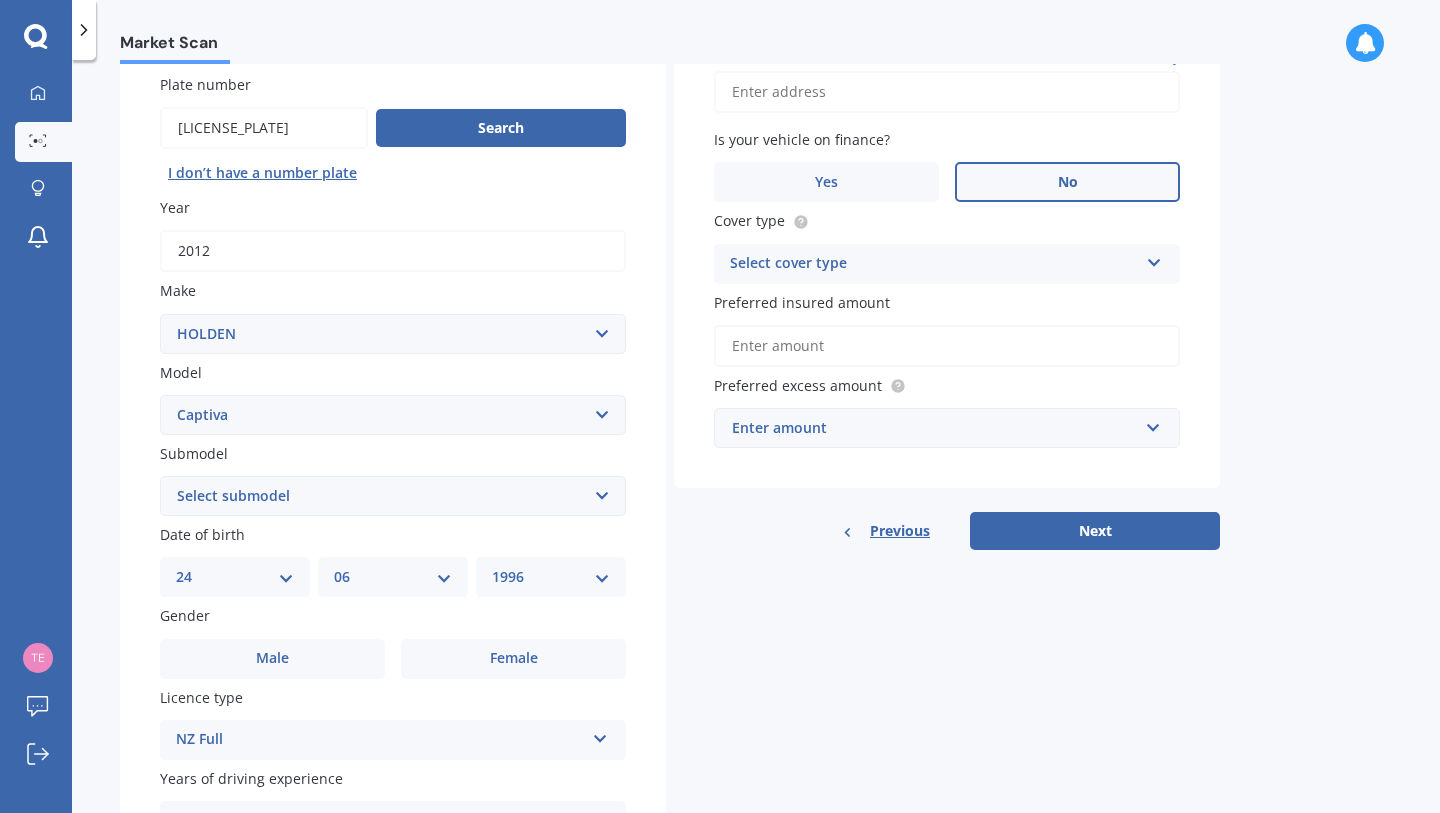 click on "No" at bounding box center (1067, 182) 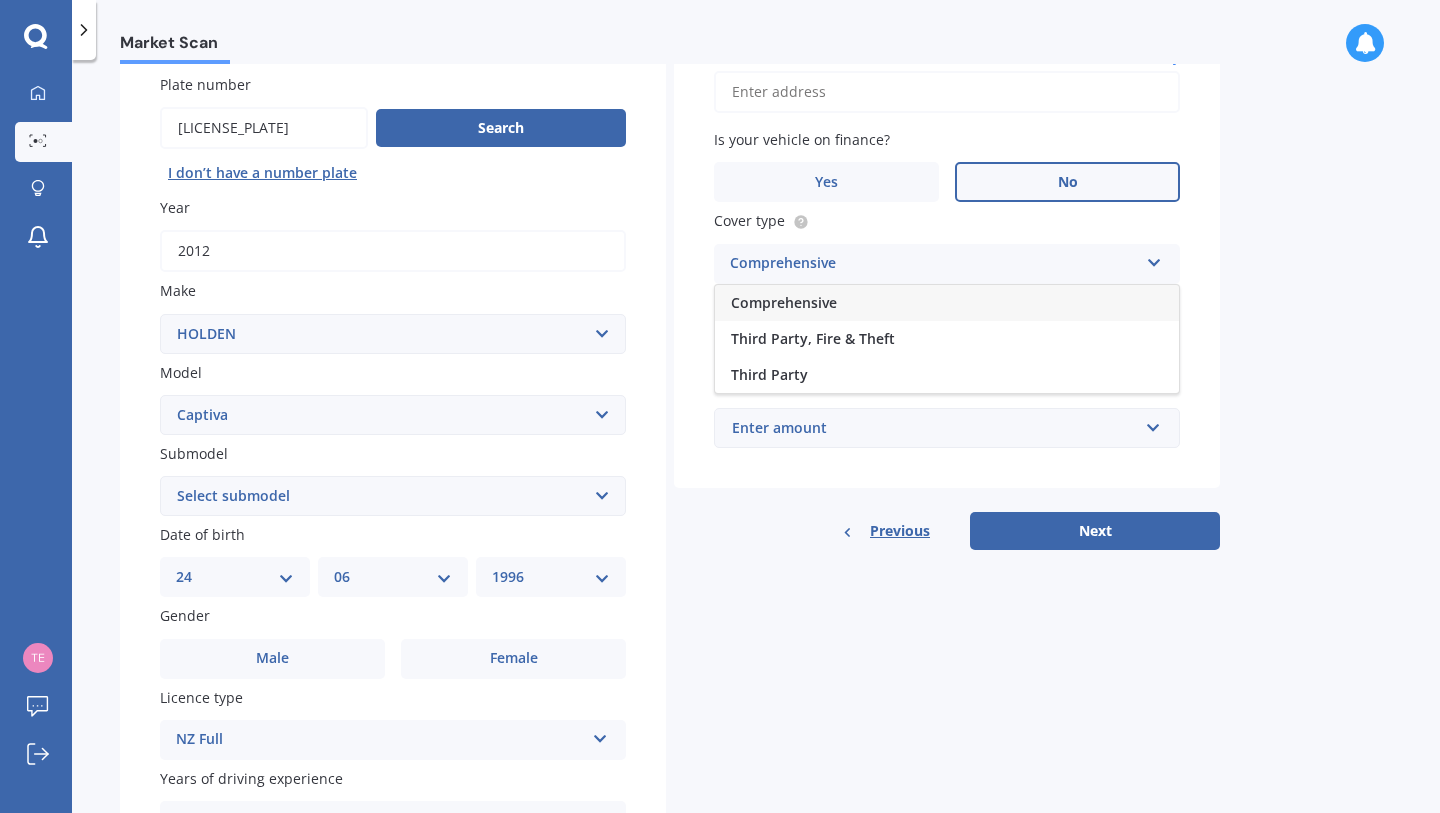 click on "Comprehensive" at bounding box center [784, 302] 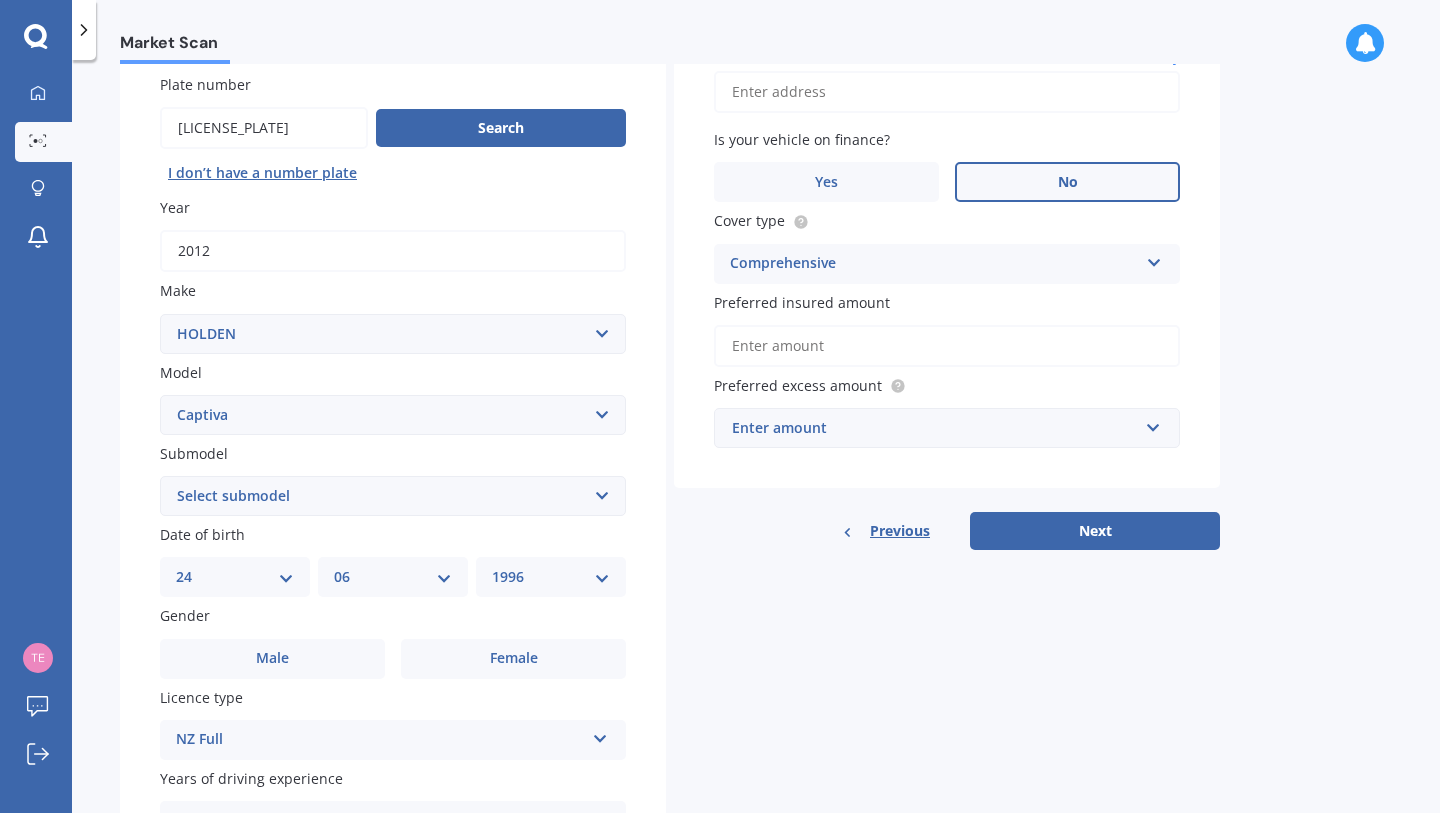 click on "Preferred insured amount" at bounding box center (947, 346) 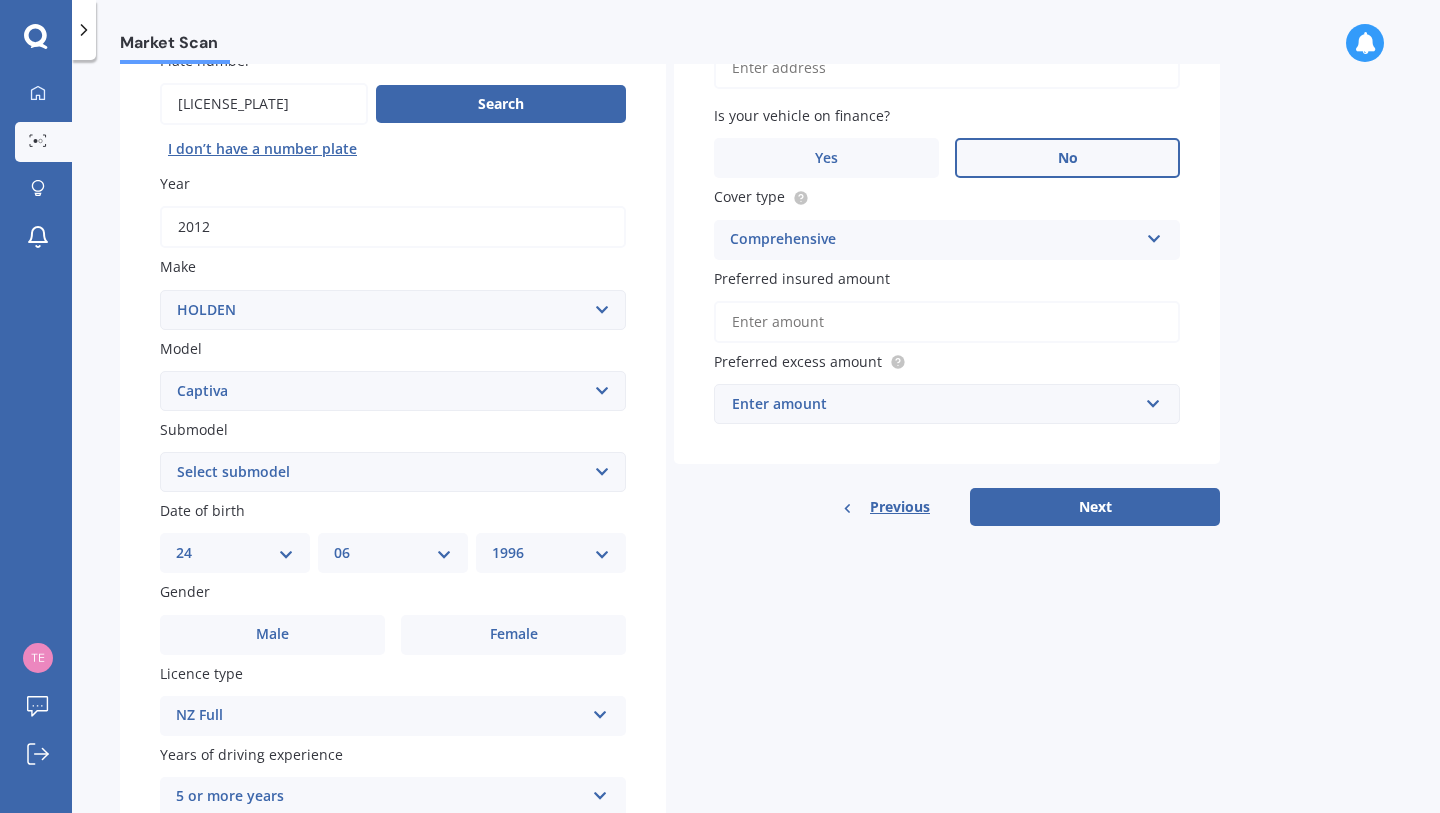 scroll, scrollTop: 131, scrollLeft: 0, axis: vertical 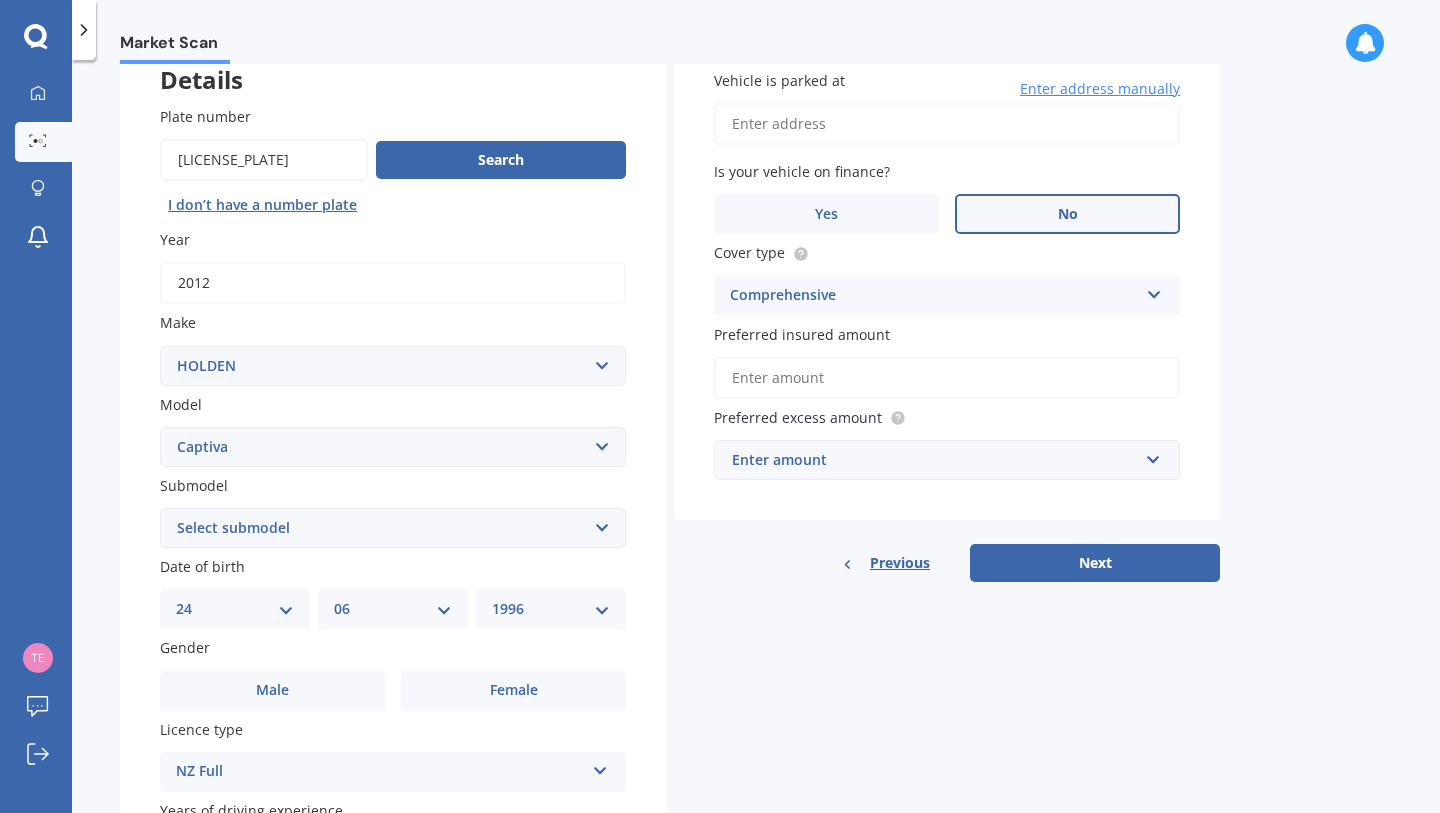 click on "Enter amount" at bounding box center [935, 460] 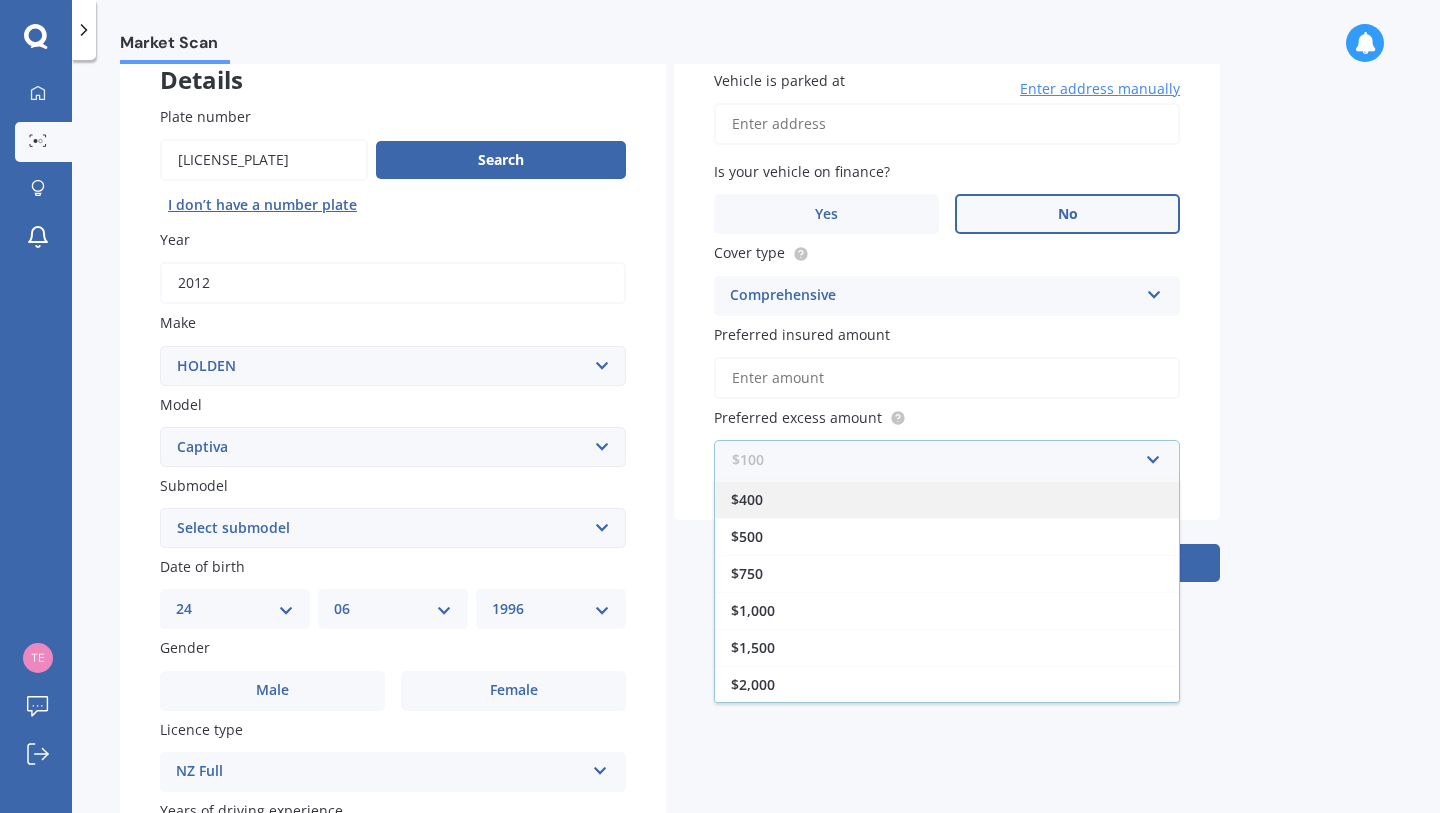 scroll, scrollTop: 0, scrollLeft: 0, axis: both 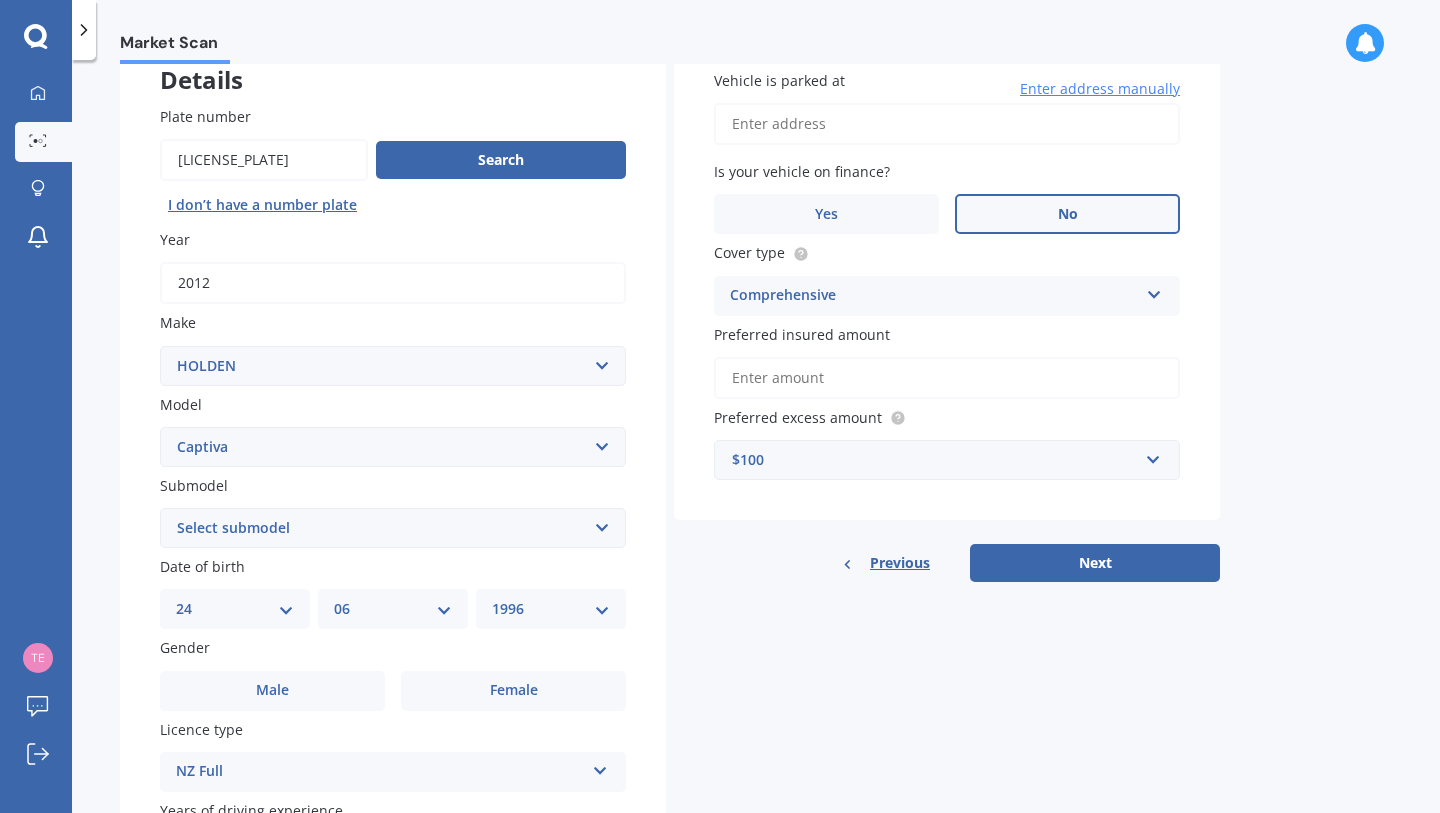 click on "Market Scan Vehicle Market Scan 70 % We just need a few more details to provide an accurate quote Details Plate number Search I don’t have a number plate Year 2012 Make Select make AC ALFA ROMEO ASTON MARTIN AUDI AUSTIN BEDFORD Bentley BMW BYD CADILLAC CAN-AM CHERY CHEVROLET CHRYSLER Citroen CRUISEAIR CUPRA DAEWOO DAIHATSU DAIMLER DAMON DIAHATSU DODGE EXOCET FACTORY FIVE FERRARI FIAT Fiord FLEETWOOD FORD FOTON FRASER GEELY GENESIS GEORGIE BOY GMC GREAT WALL GWM HAVAL HILLMAN HINO HOLDEN HOLIDAY RAMBLER HONDA HUMMER HYUNDAI INFINITI ISUZU IVECO JAC JAECOO JAGUAR JEEP KGM KIA LADA LAMBORGHINI LANCIA LANDROVER LDV LEAPMOTOR LEXUS LINCOLN LOTUS LUNAR M.G M.G. MAHINDRA MASERATI MAZDA MCLAREN MERCEDES AMG Mercedes Benz MERCEDES-AMG MERCURY MINI Mitsubishi MORGAN MORRIS NEWMAR Nissan OMODA OPEL OXFORD PEUGEOT Plymouth Polestar PONTIAC PORSCHE PROTON RAM Range Rover Rayne RENAULT ROLLS ROYCE ROVER SAAB SATURN SEAT SHELBY SKODA SMART SSANGYONG SUBARU SUZUKI TATA TESLA TIFFIN Toyota TRIUMPH TVR Vauxhall VOLKSWAGEN ZX" at bounding box center (756, 440) 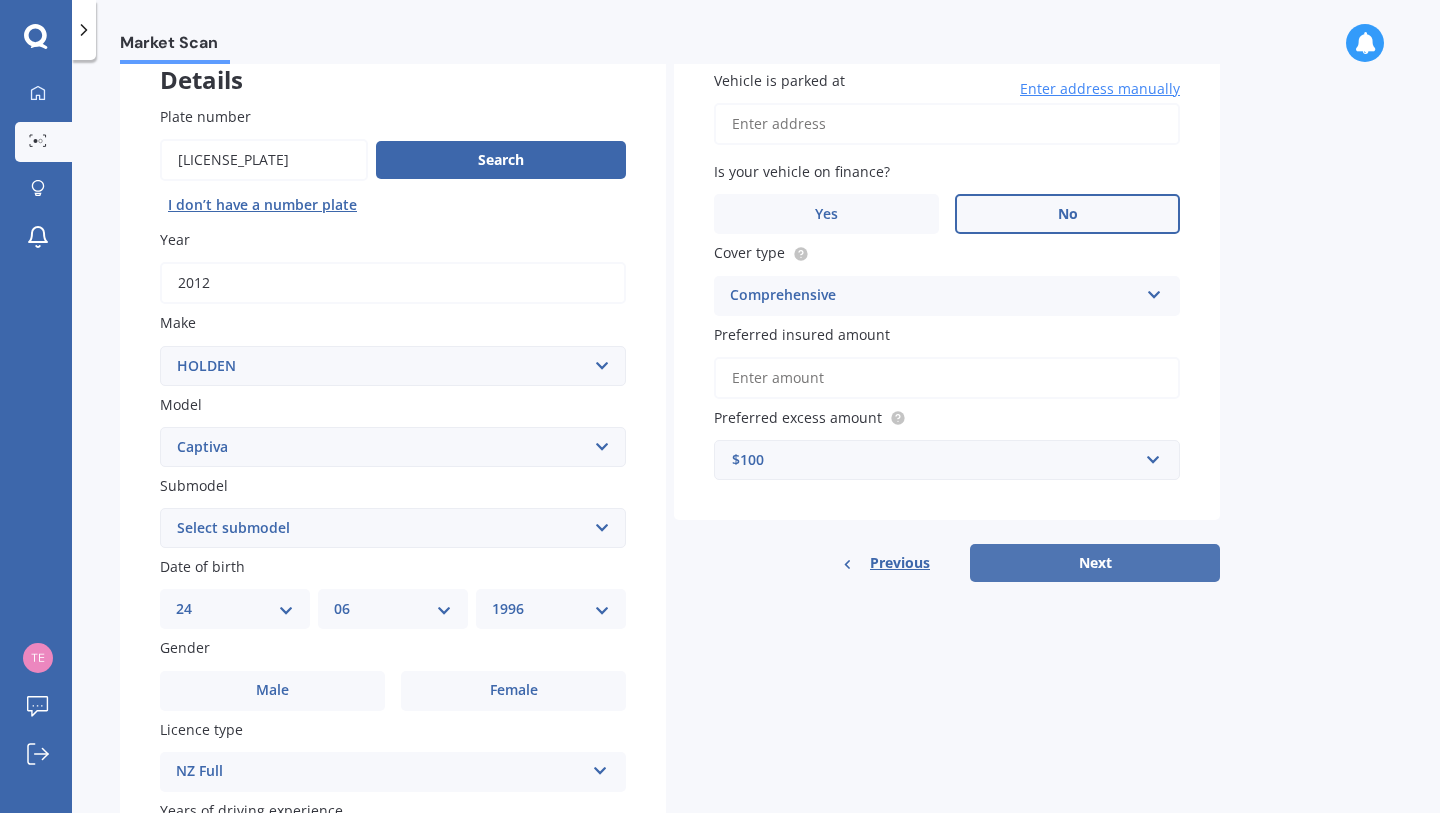 click on "Next" at bounding box center (1095, 563) 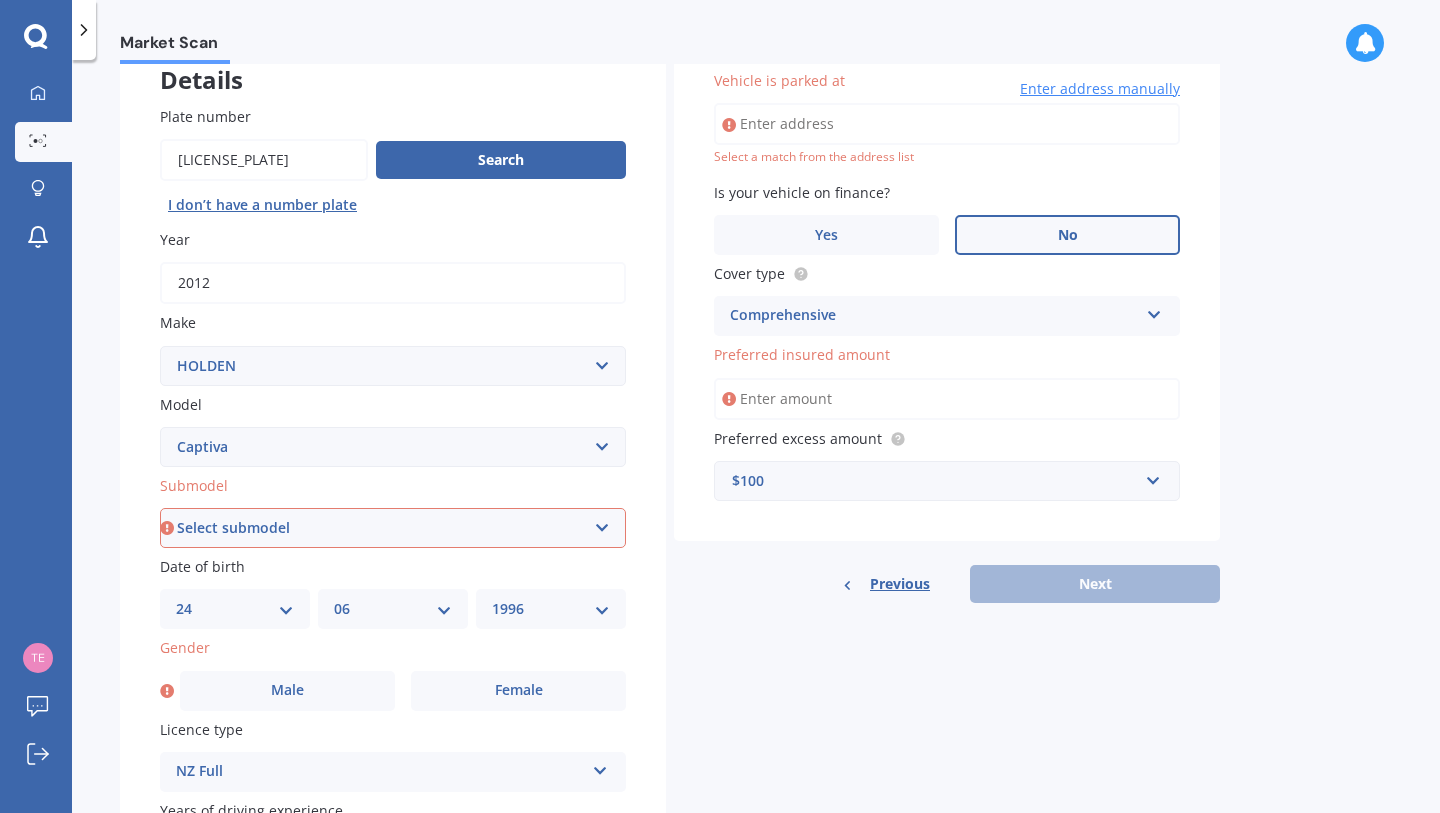 click on "Vehicle is parked at" at bounding box center [947, 124] 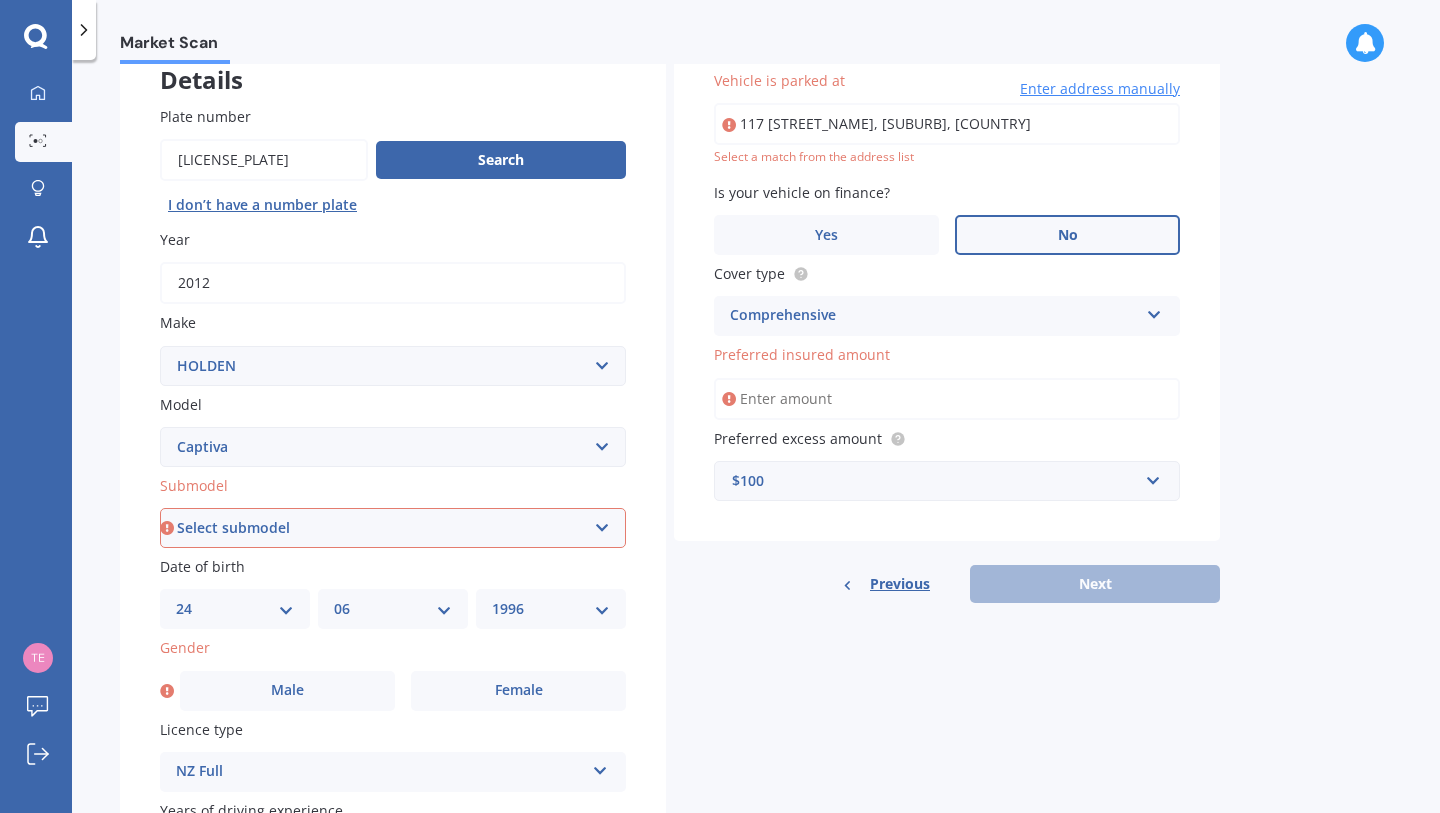 type on "117 [STREET_NAME], [SUBURB] [POSTCODE]" 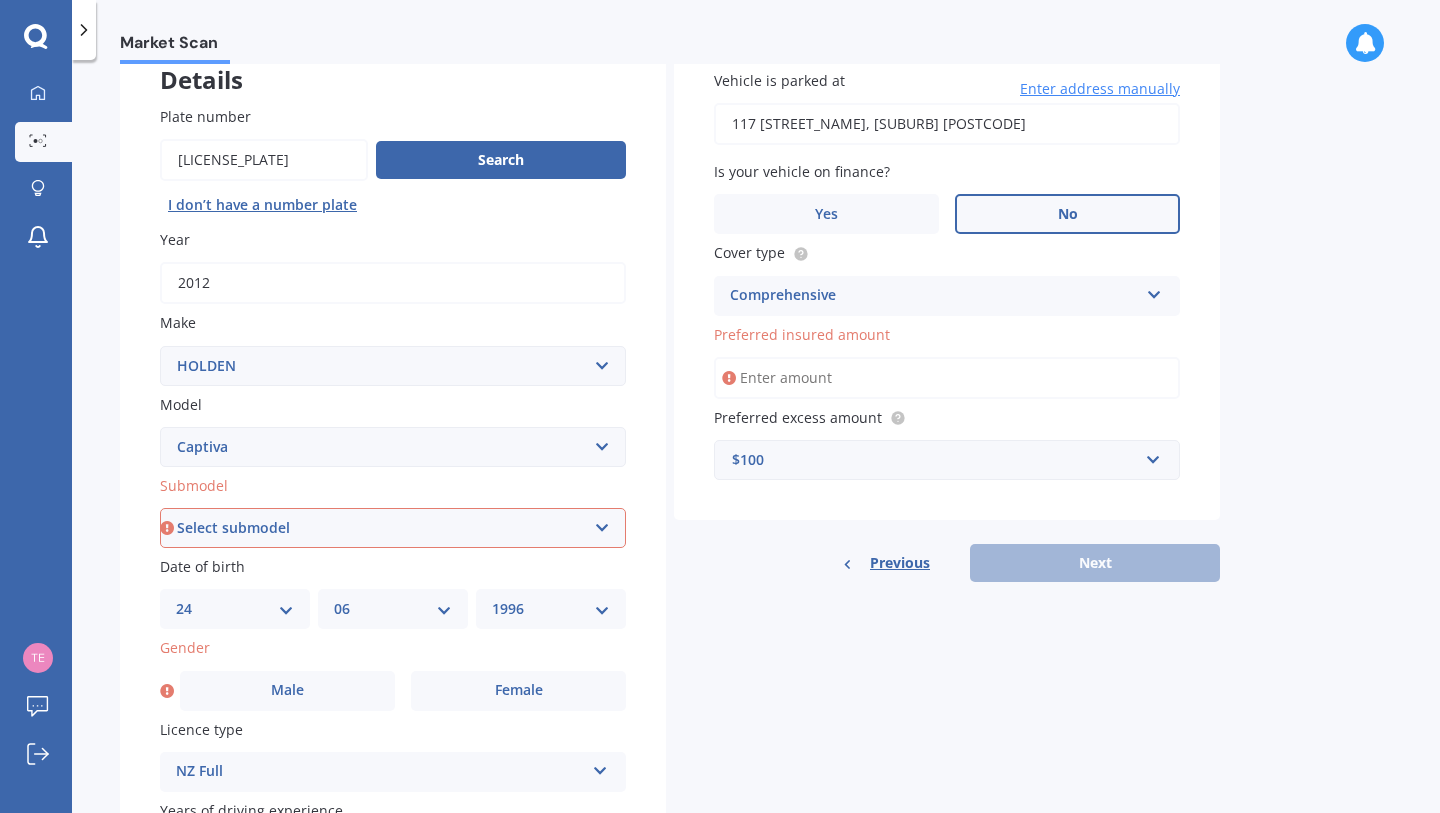 click on "Preferred insured amount" at bounding box center (947, 378) 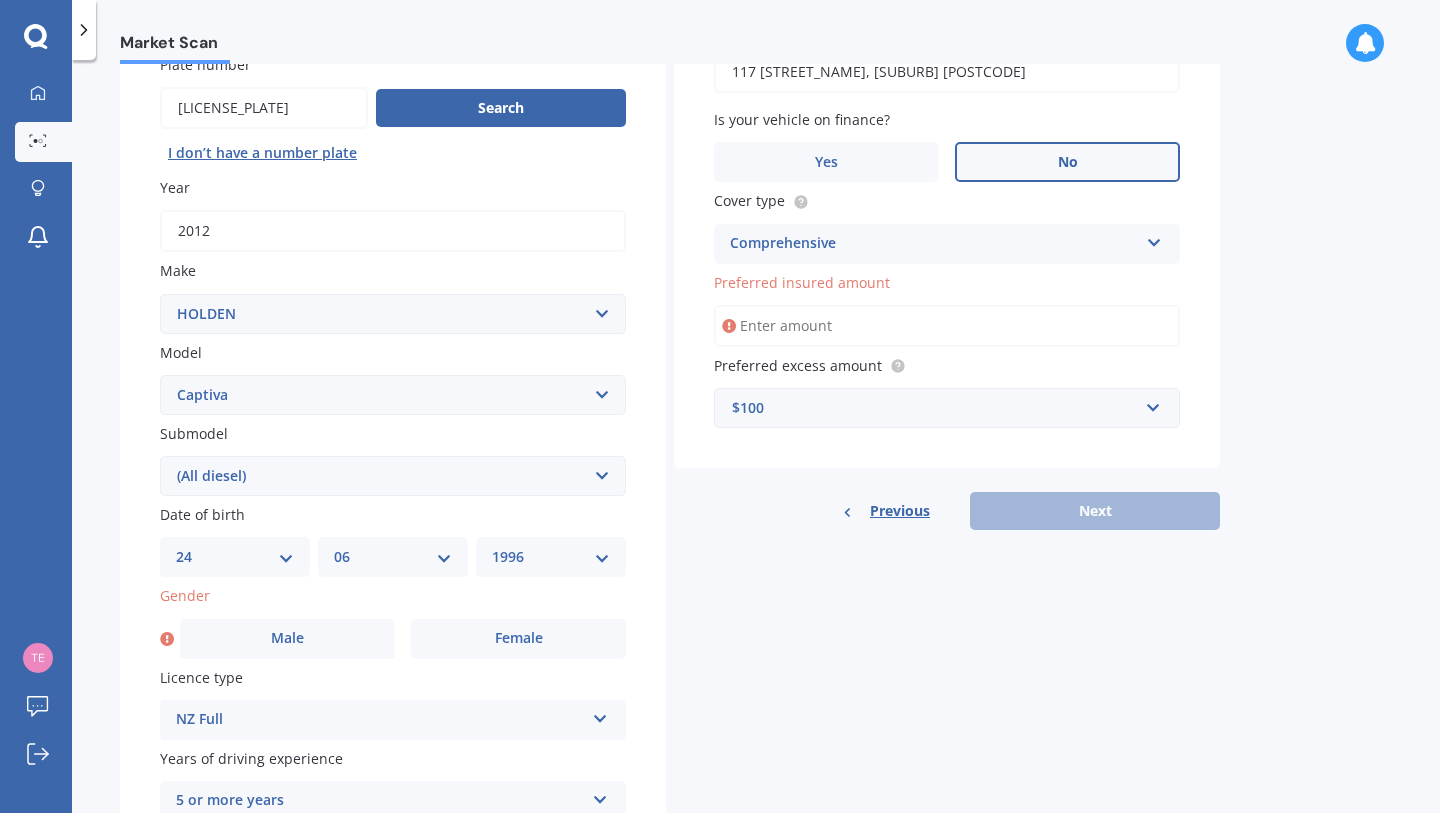 scroll, scrollTop: 181, scrollLeft: 0, axis: vertical 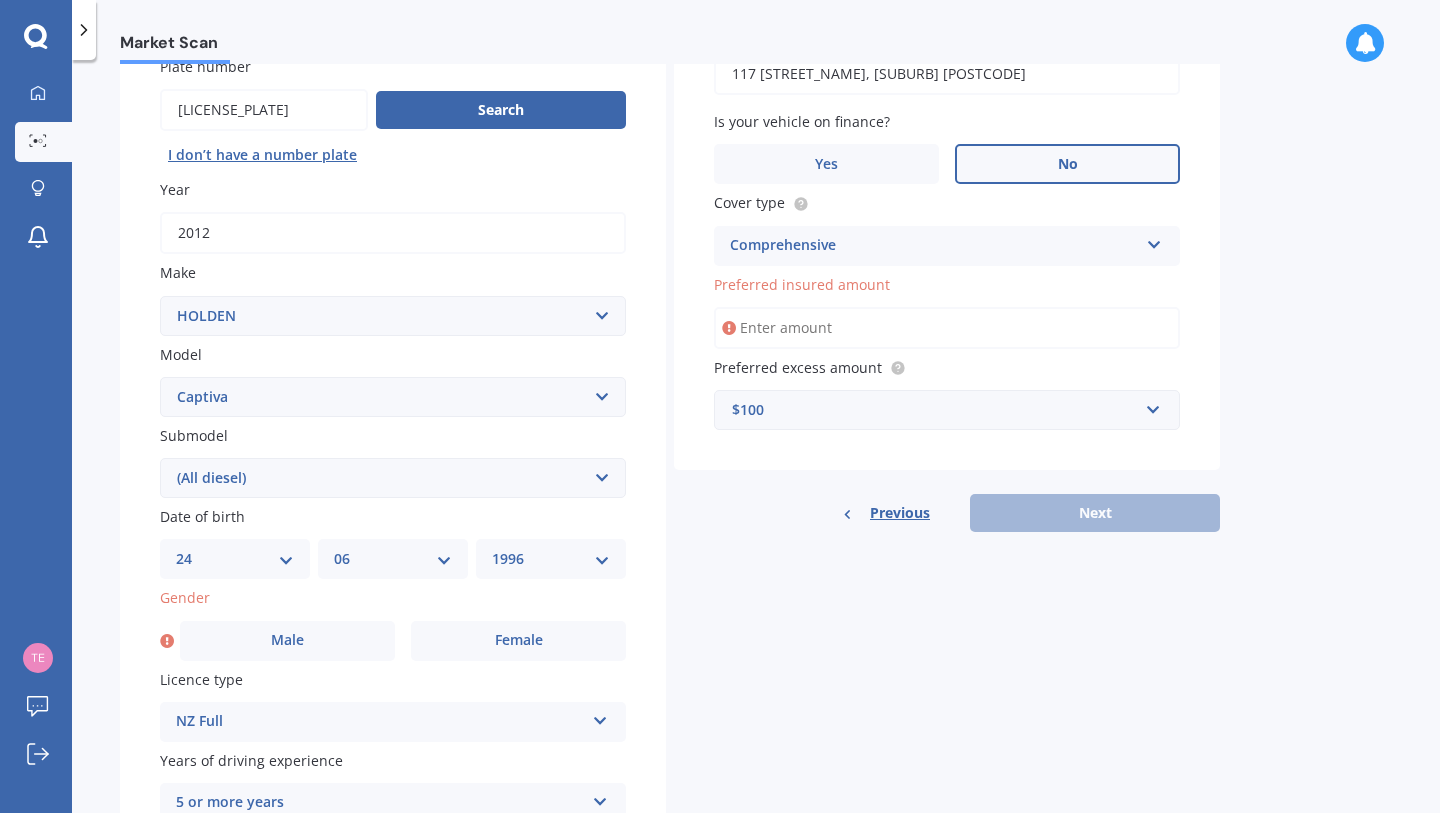 click on "Preferred insured amount" at bounding box center [947, 328] 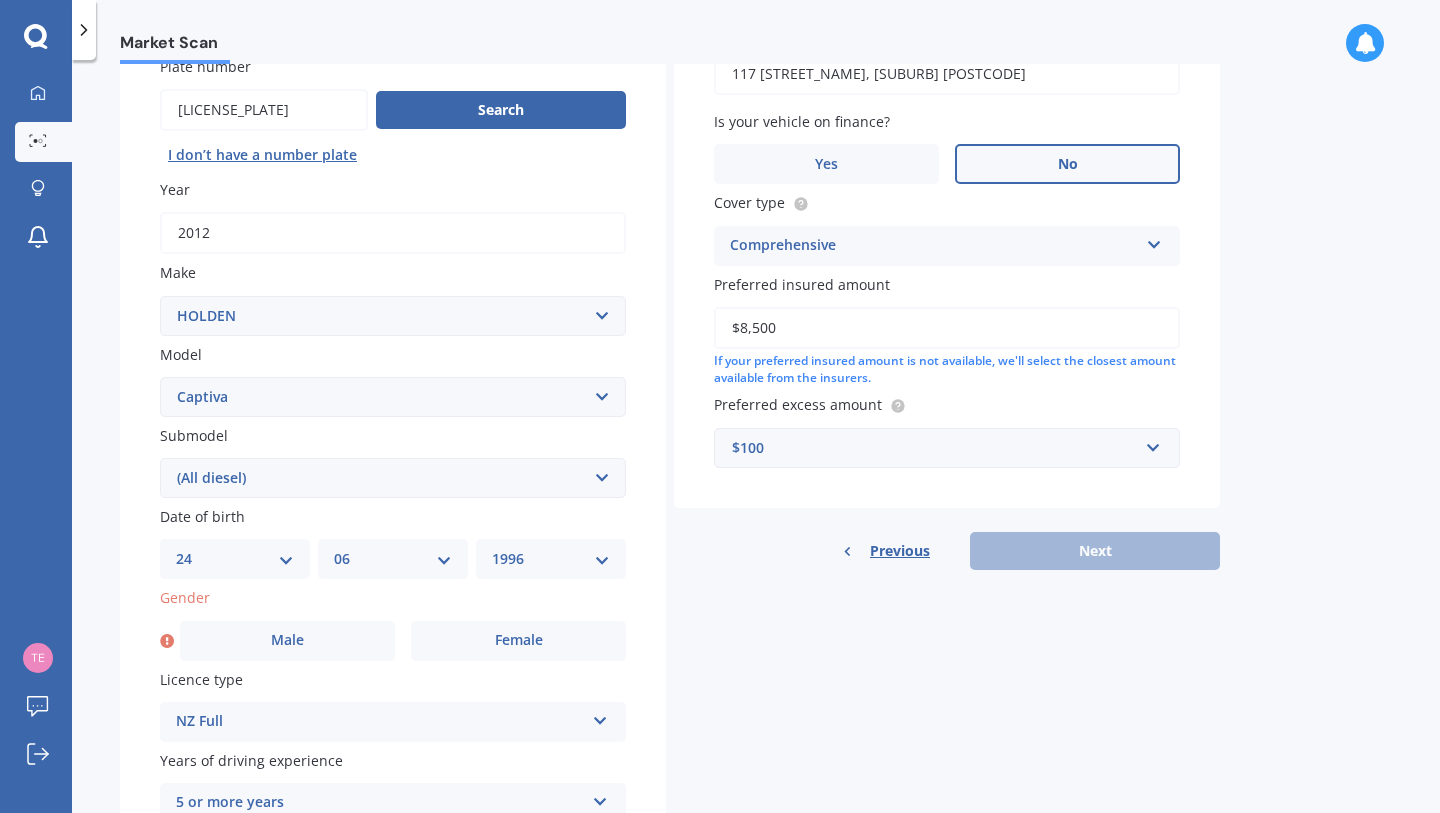 type on "$8,500" 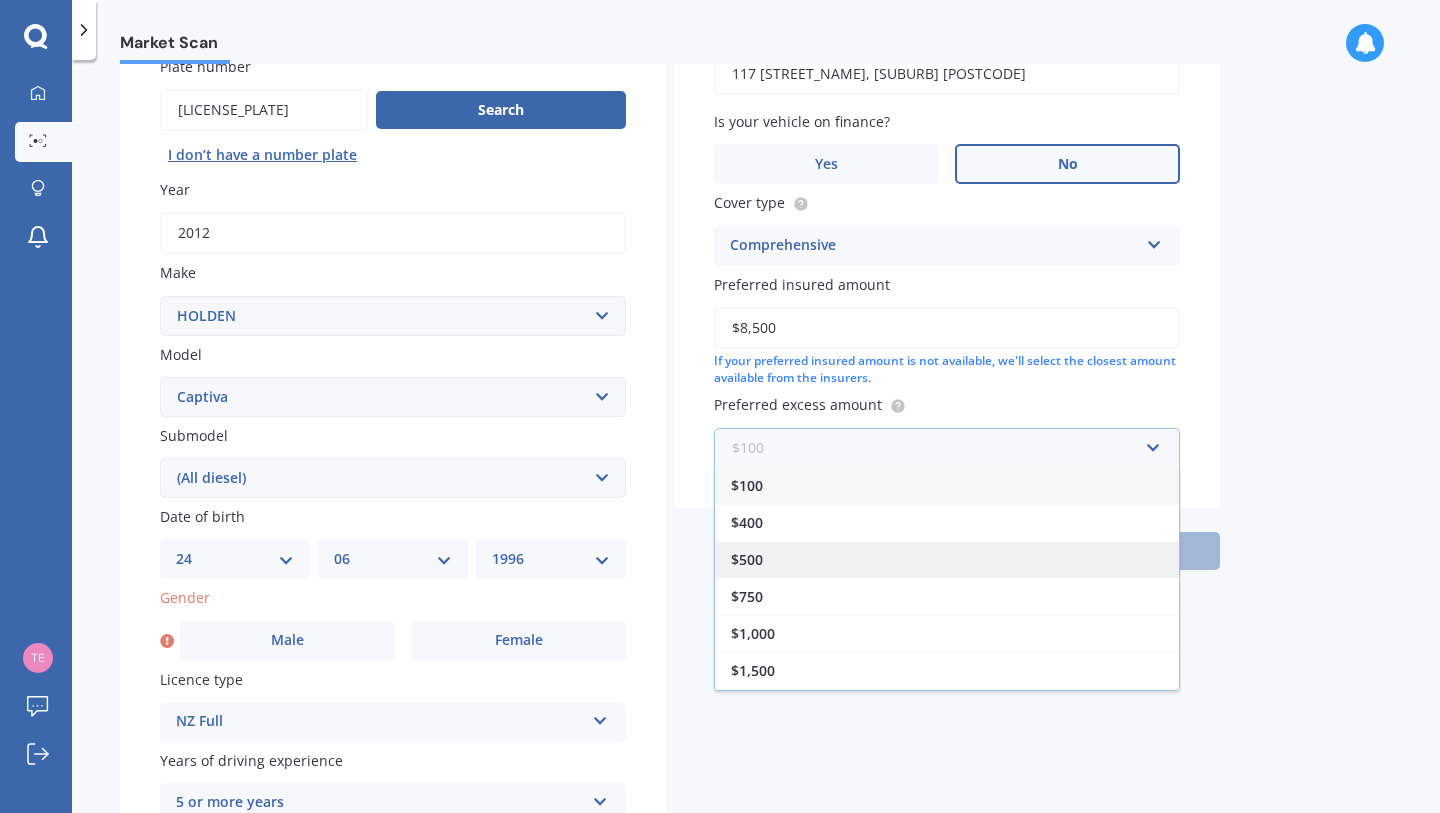 scroll, scrollTop: 35, scrollLeft: 0, axis: vertical 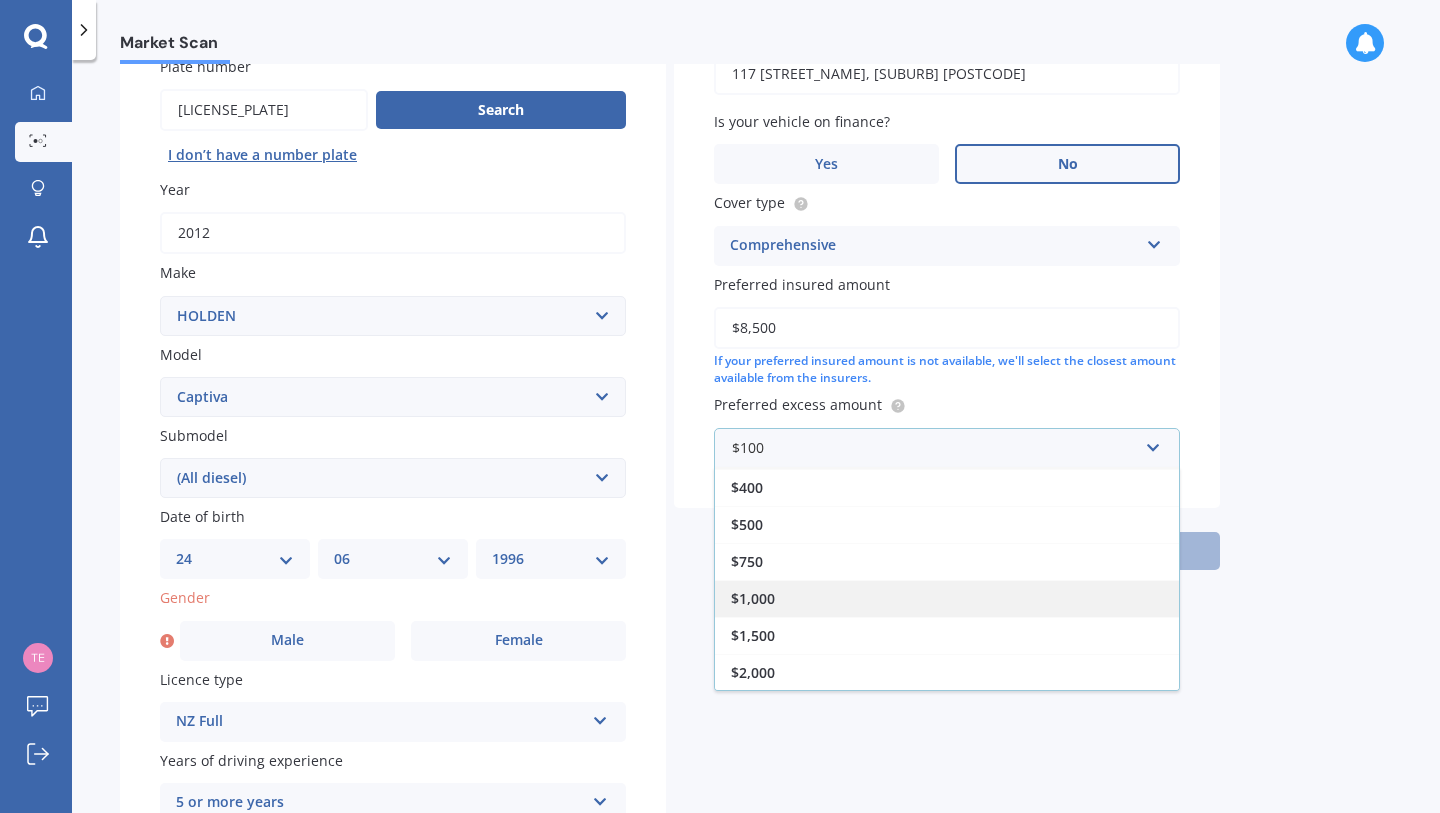 click on "$1,000" at bounding box center [947, 598] 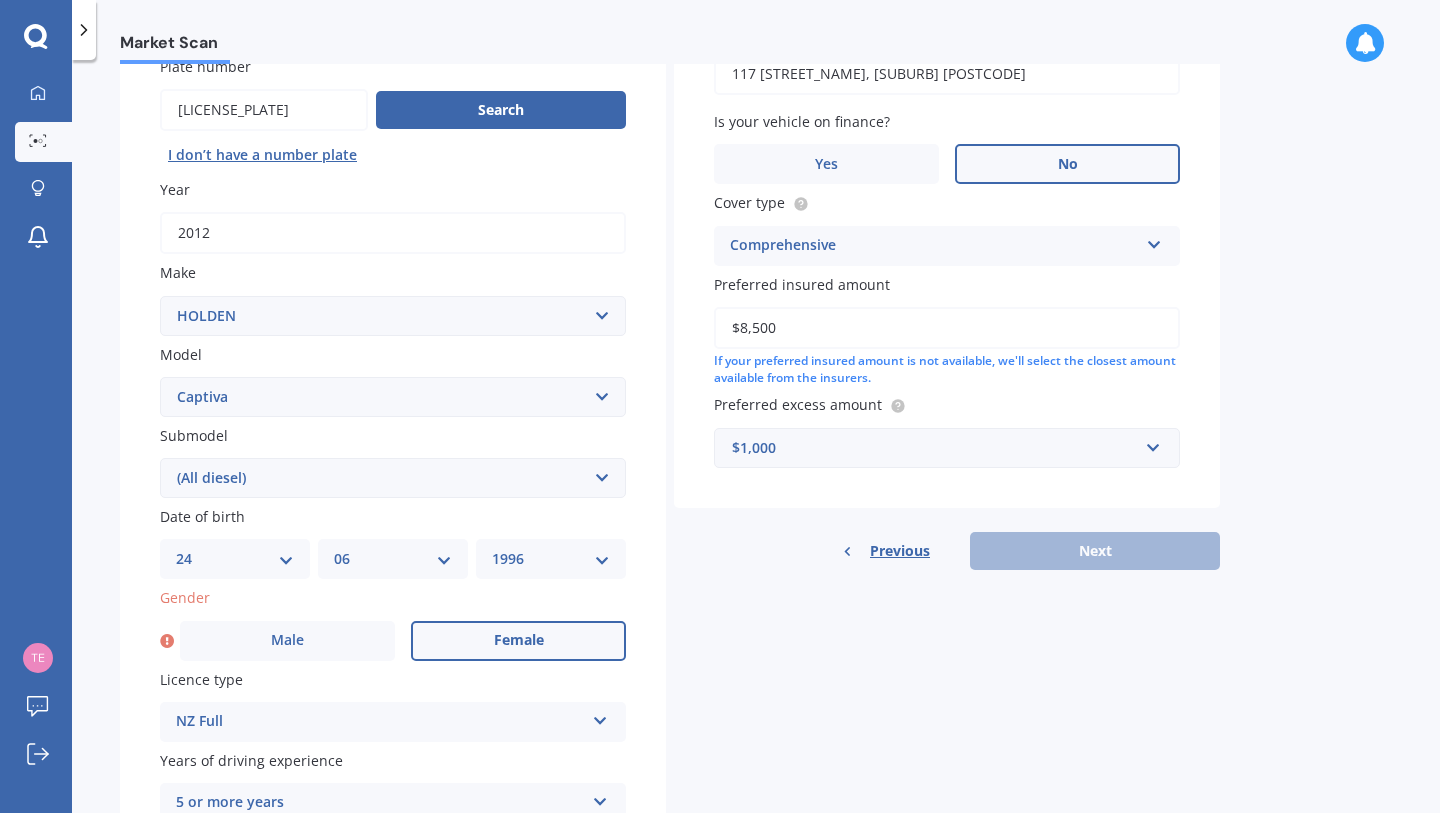 click on "Female" at bounding box center (518, 641) 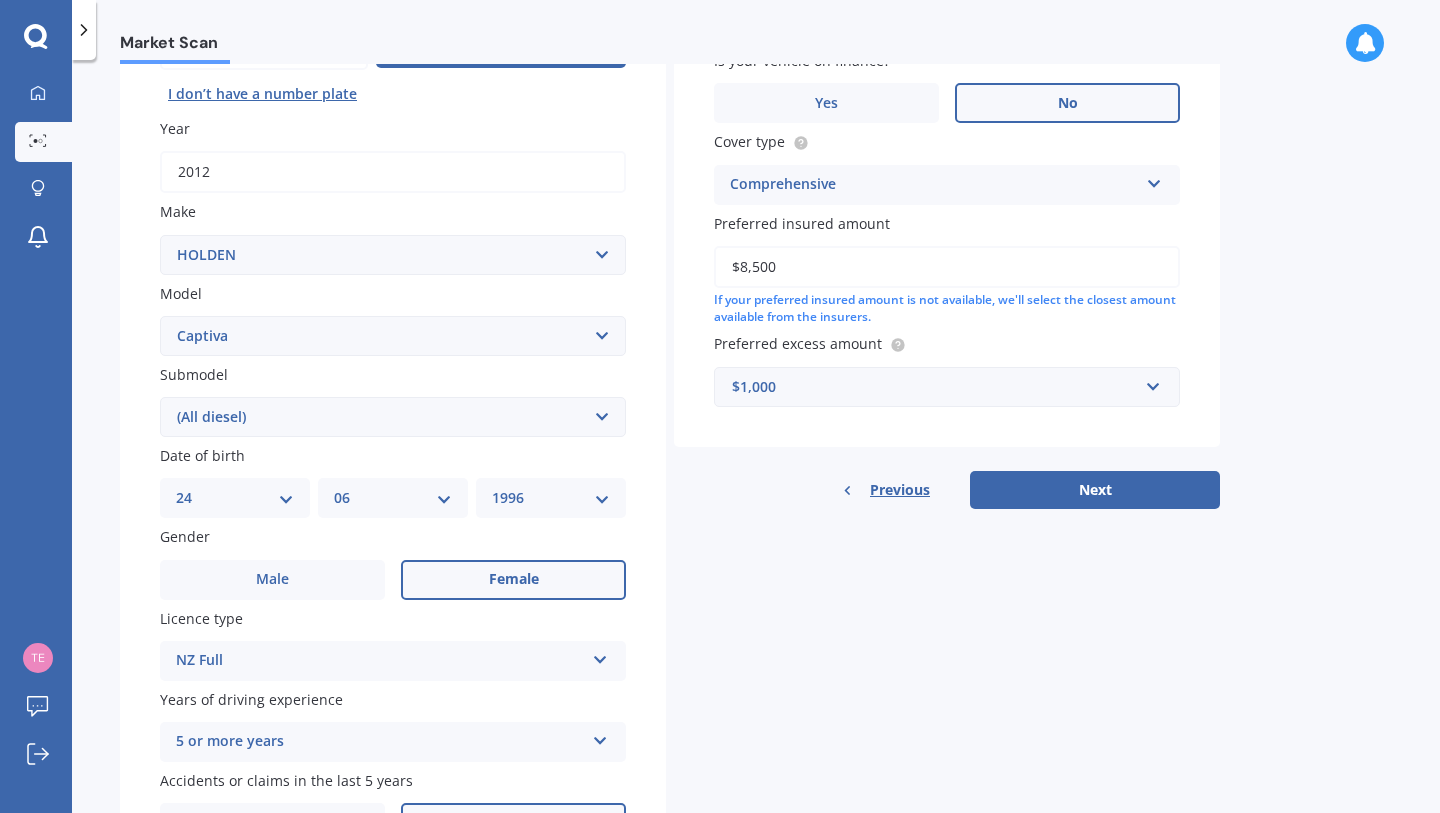 scroll, scrollTop: 209, scrollLeft: 0, axis: vertical 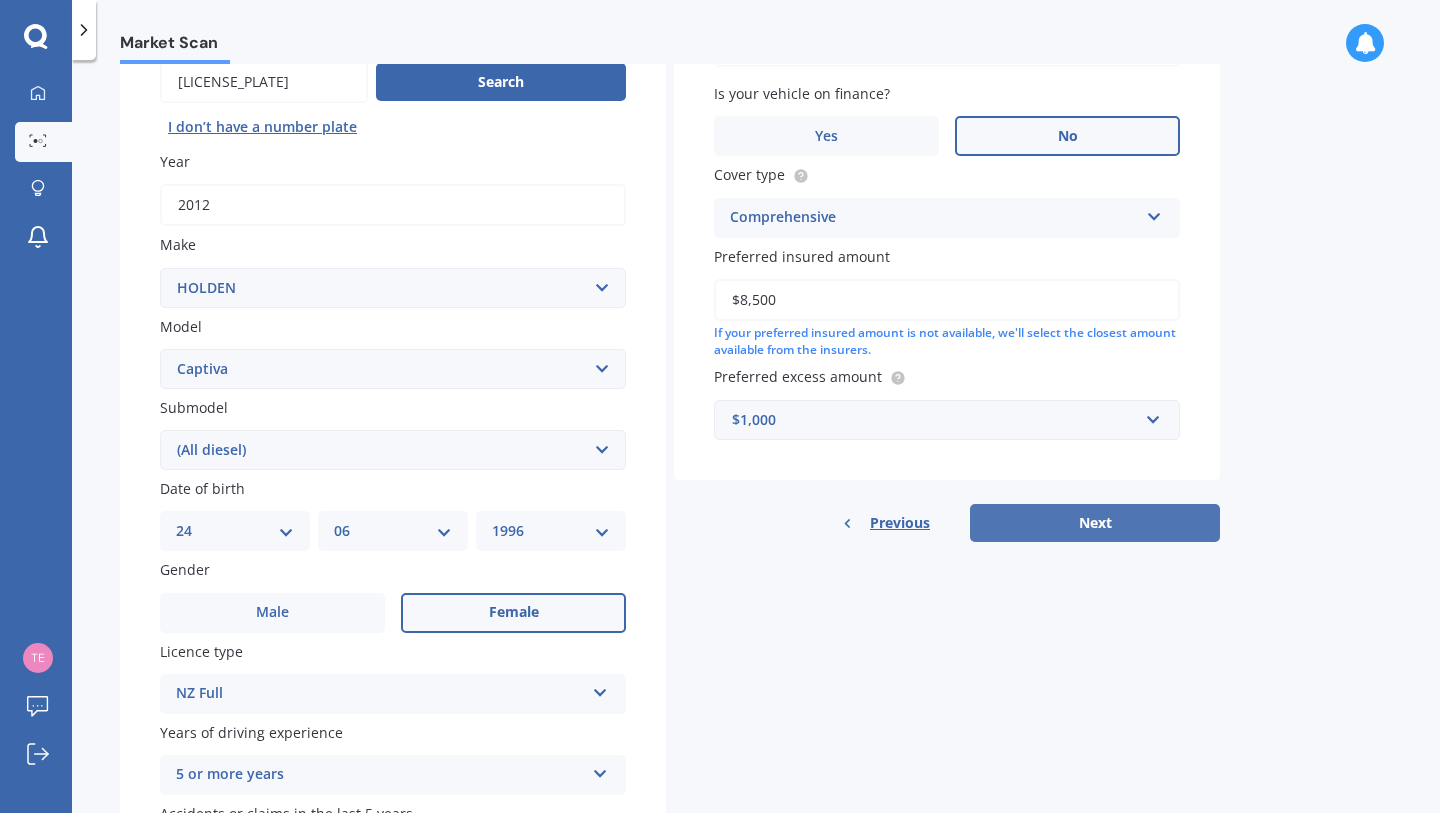 click on "Next" at bounding box center (1095, 523) 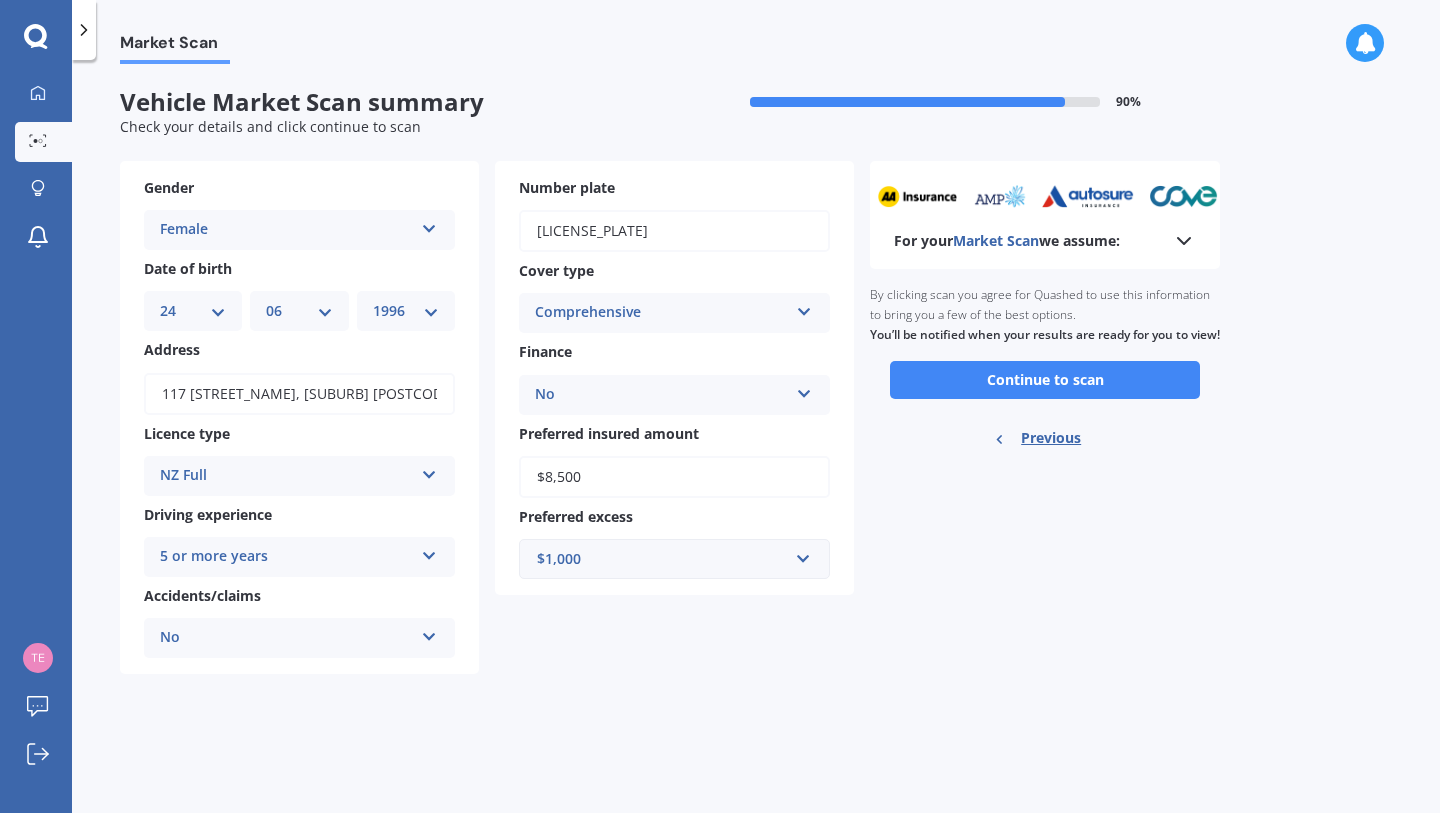 scroll, scrollTop: 0, scrollLeft: 0, axis: both 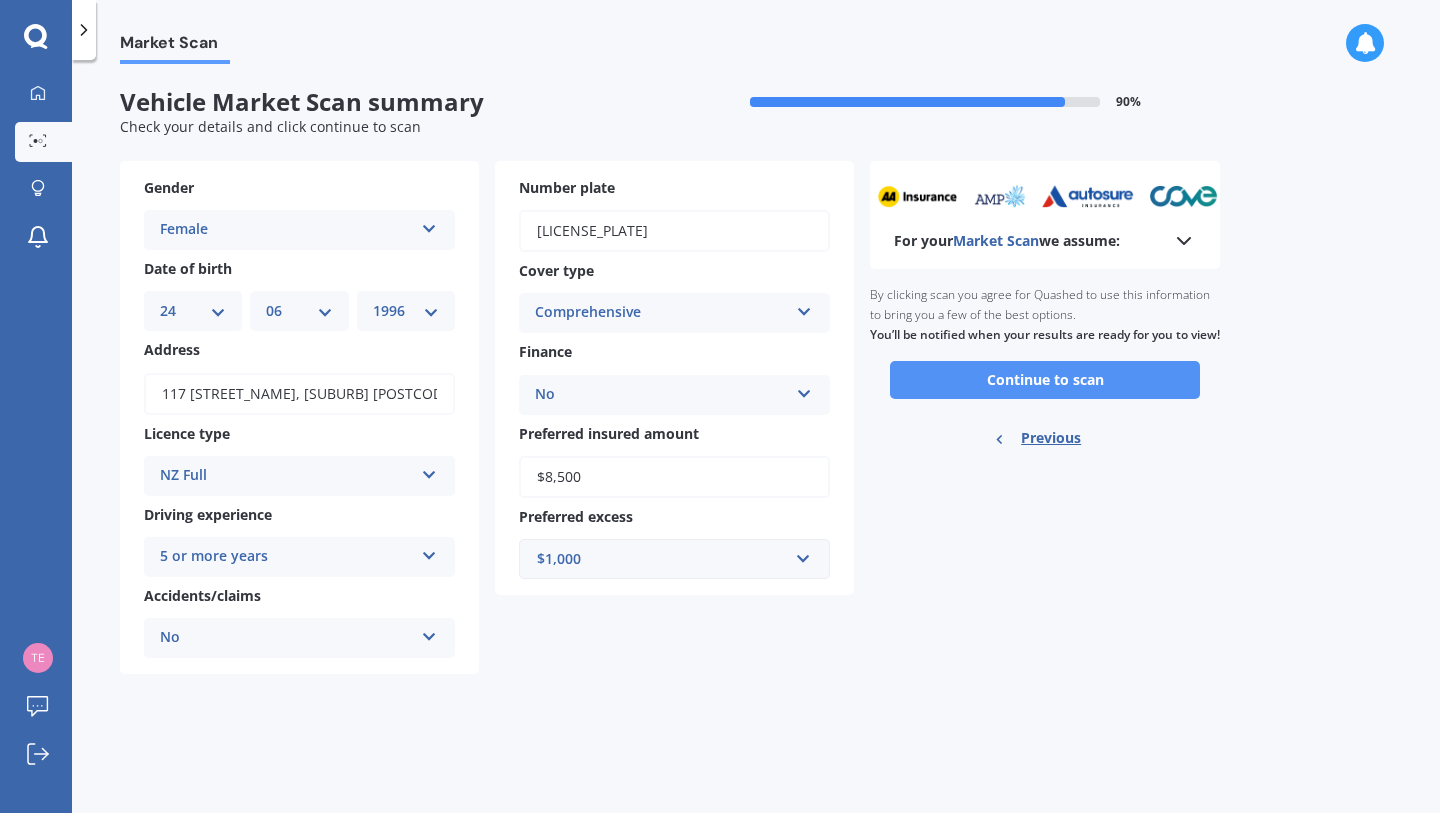 click on "Continue to scan" at bounding box center [1045, 380] 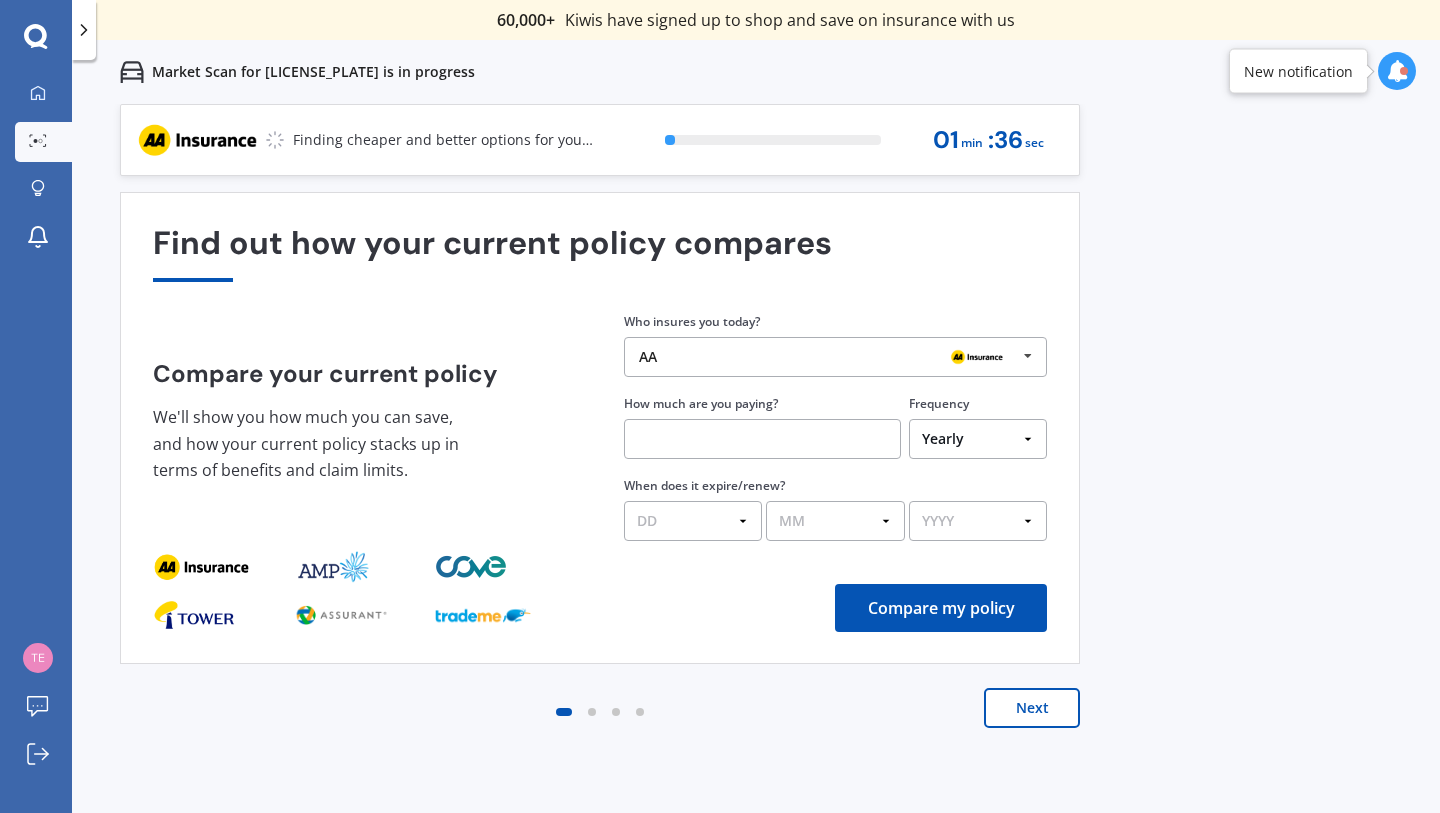click on "AA AA Tower AMI State AMP ANZ ASB BNZ Trade Me Insurance Westpac Other" at bounding box center [835, 357] 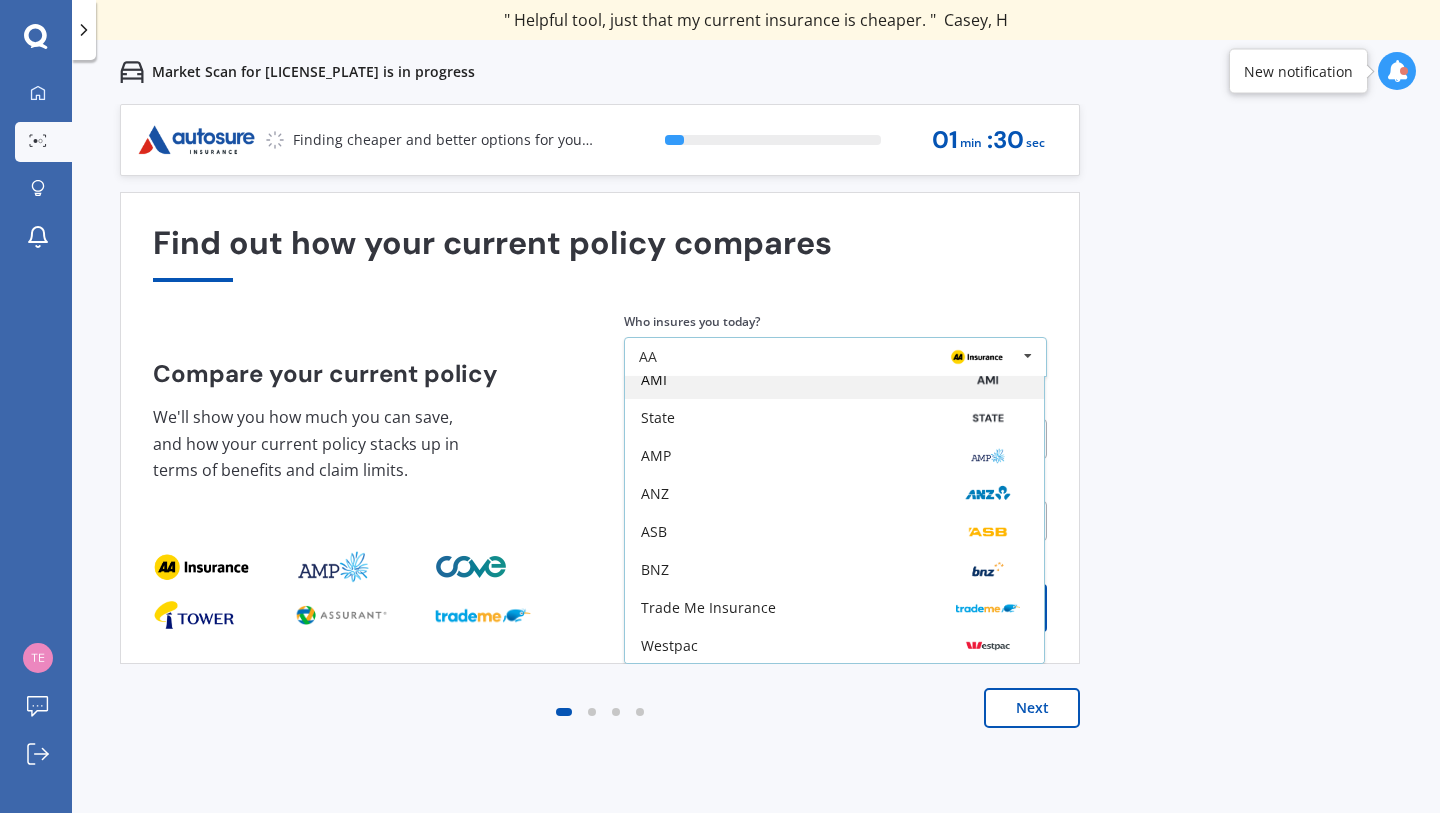 scroll, scrollTop: 131, scrollLeft: 0, axis: vertical 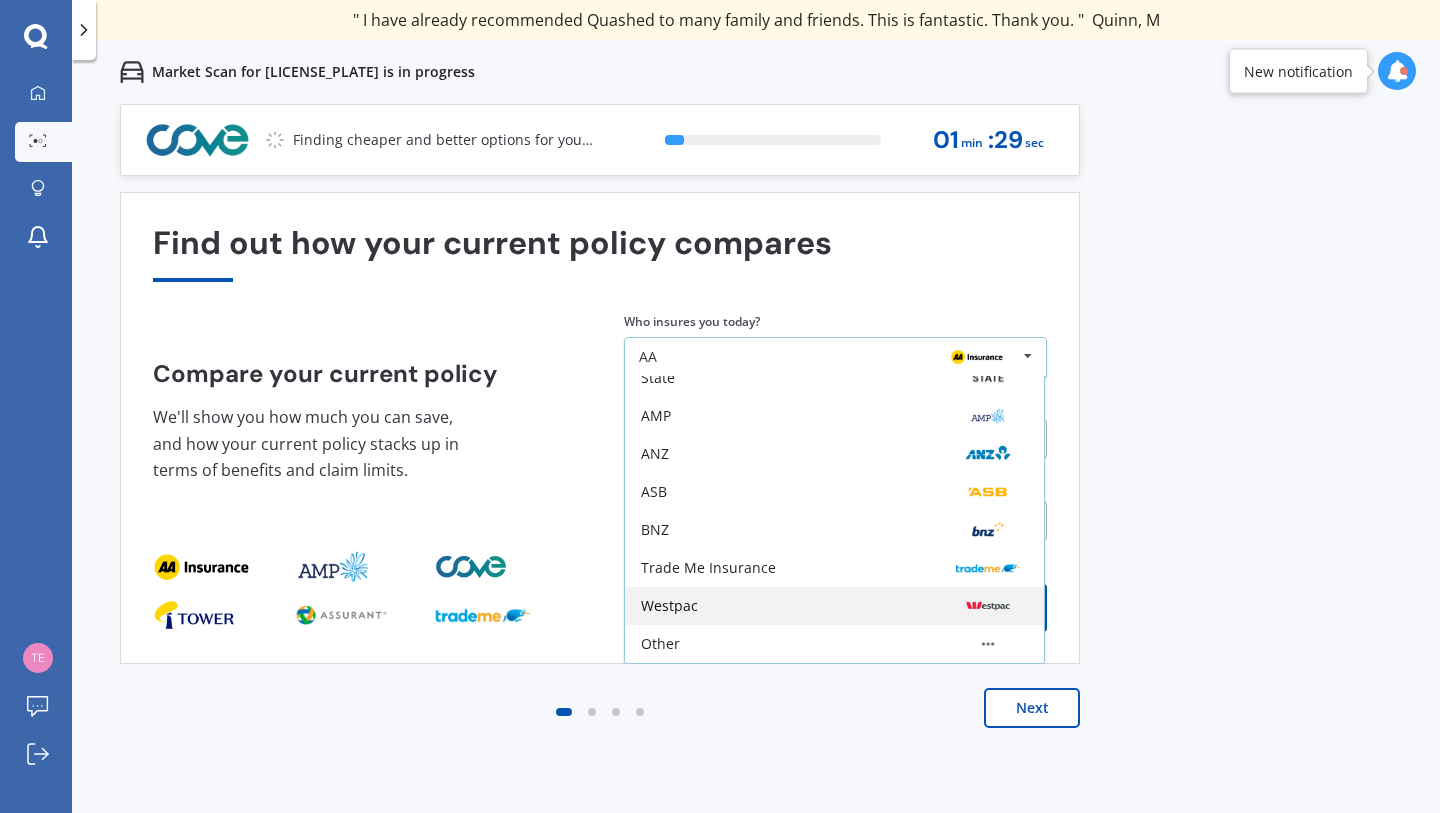 click on "Westpac" at bounding box center [834, 606] 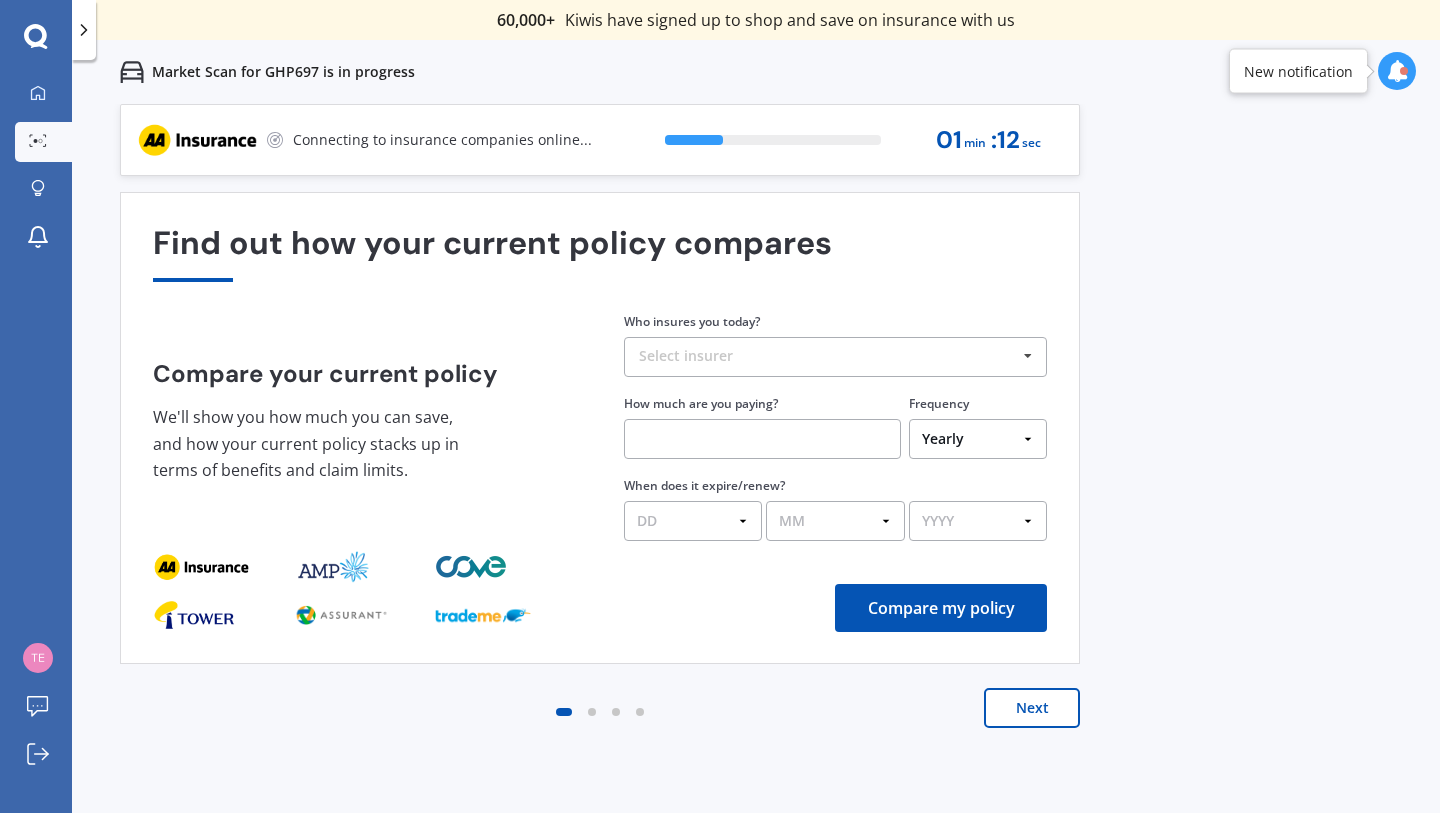 scroll, scrollTop: 0, scrollLeft: 0, axis: both 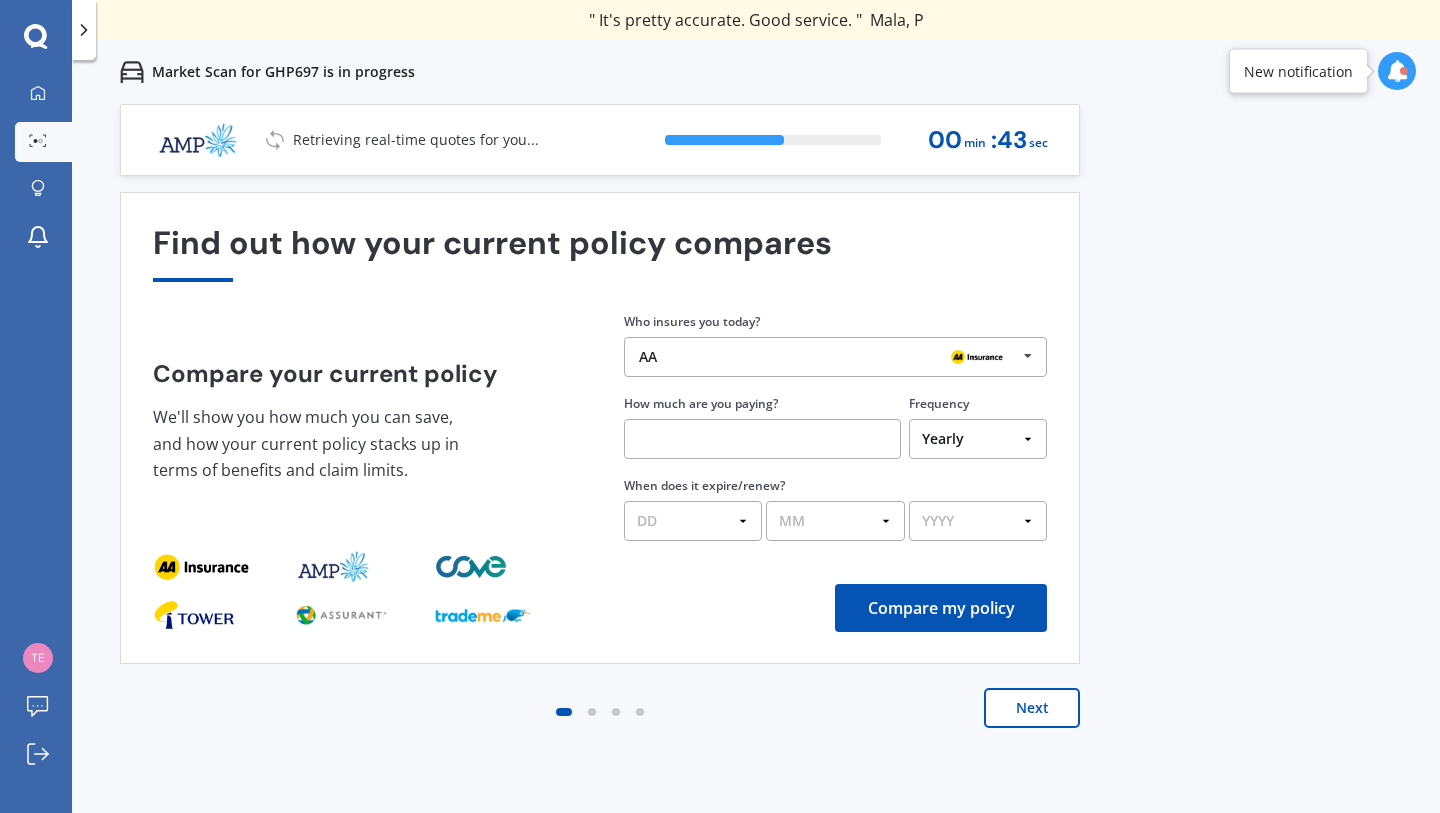 click on "AA" at bounding box center (828, 357) 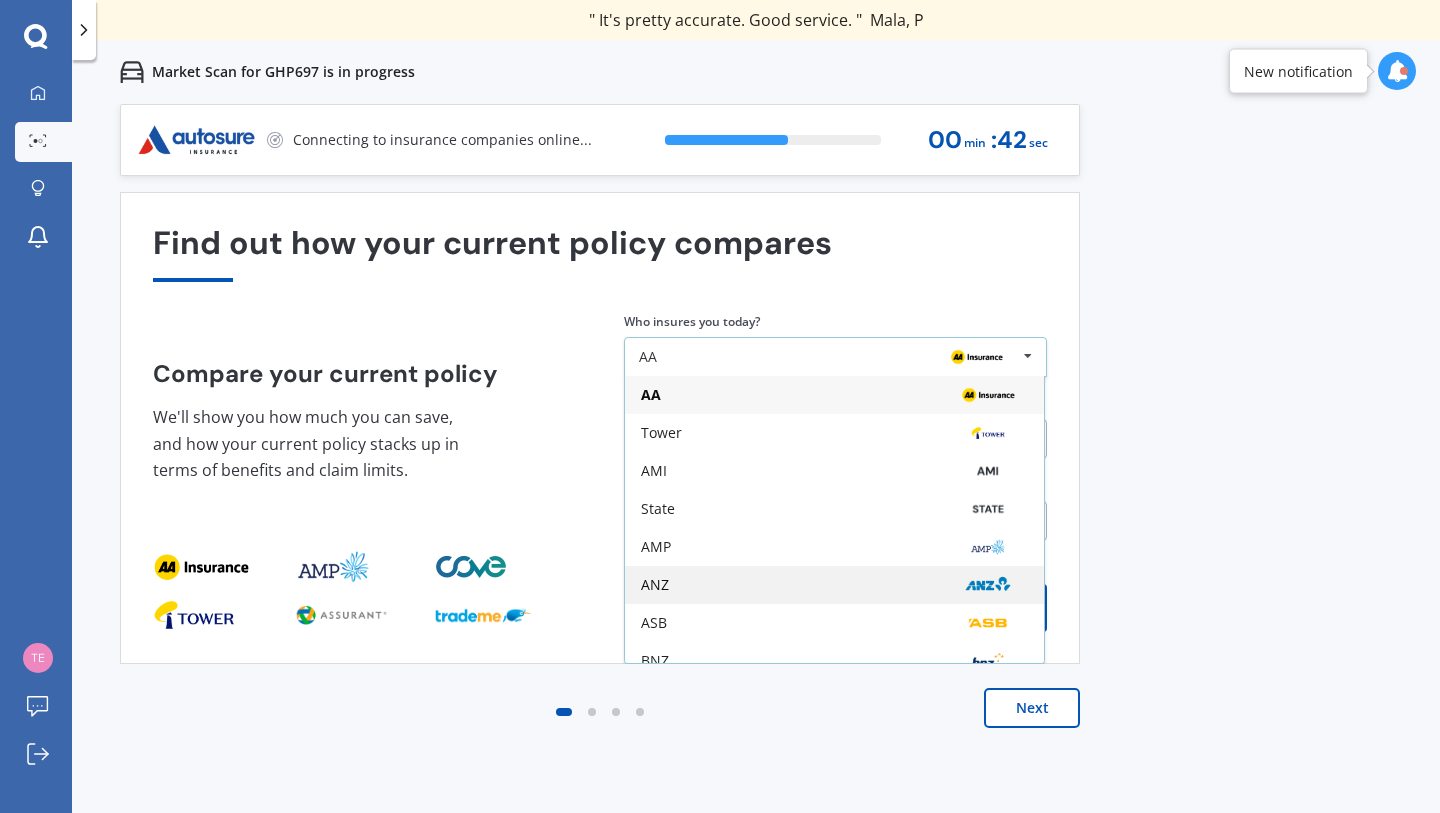 scroll, scrollTop: 131, scrollLeft: 0, axis: vertical 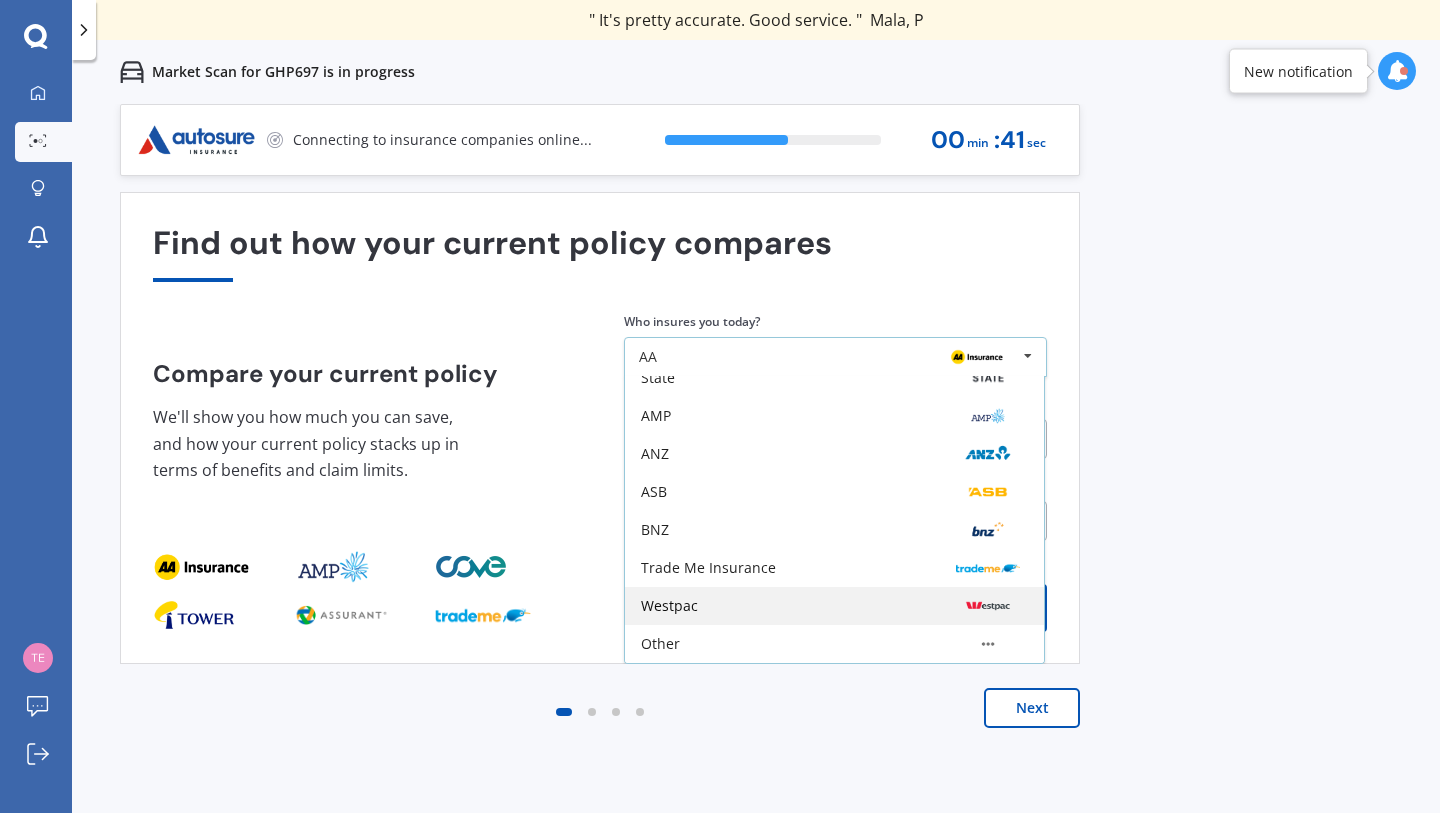click on "Westpac" at bounding box center (669, 606) 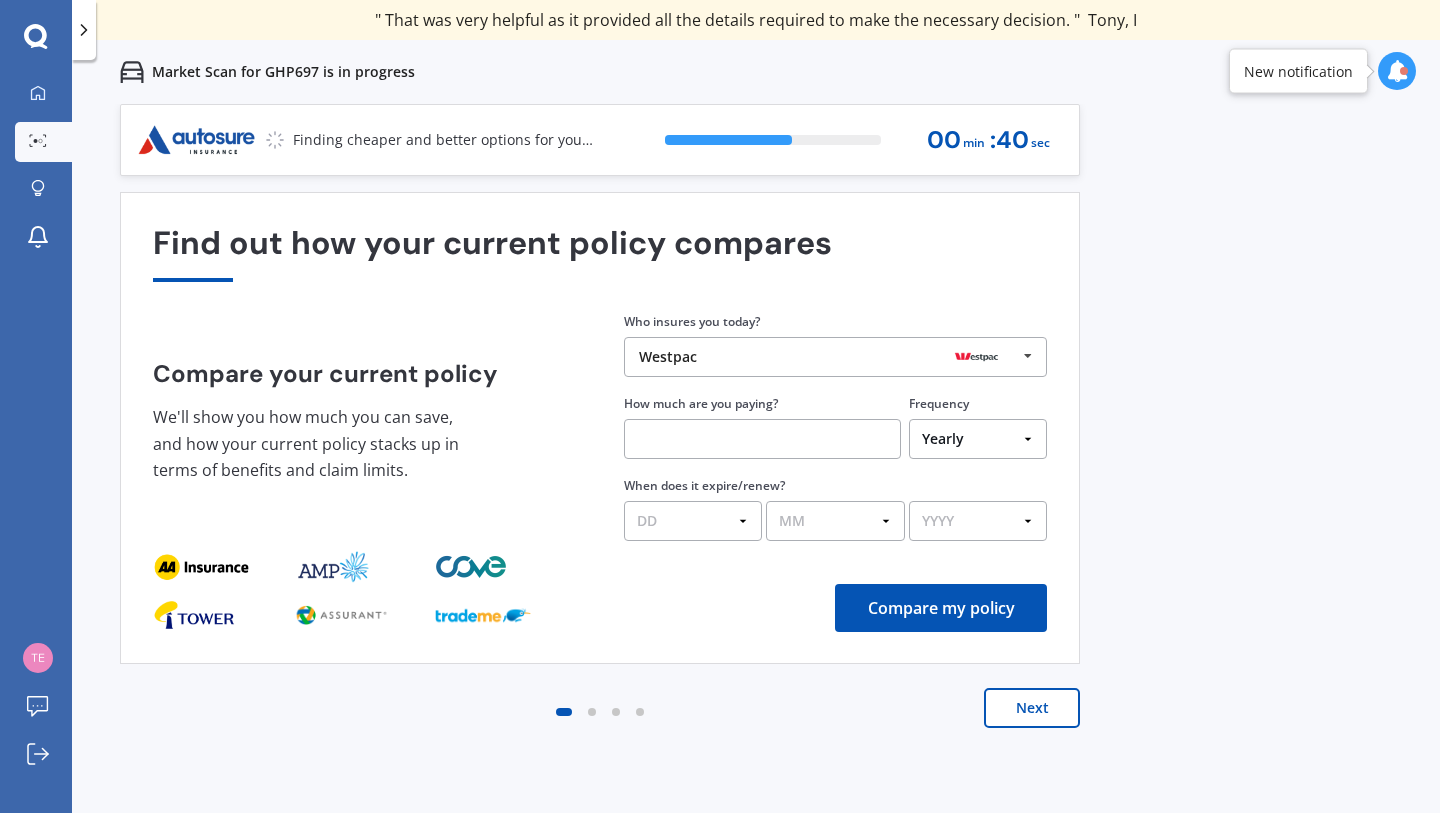 click at bounding box center (762, 439) 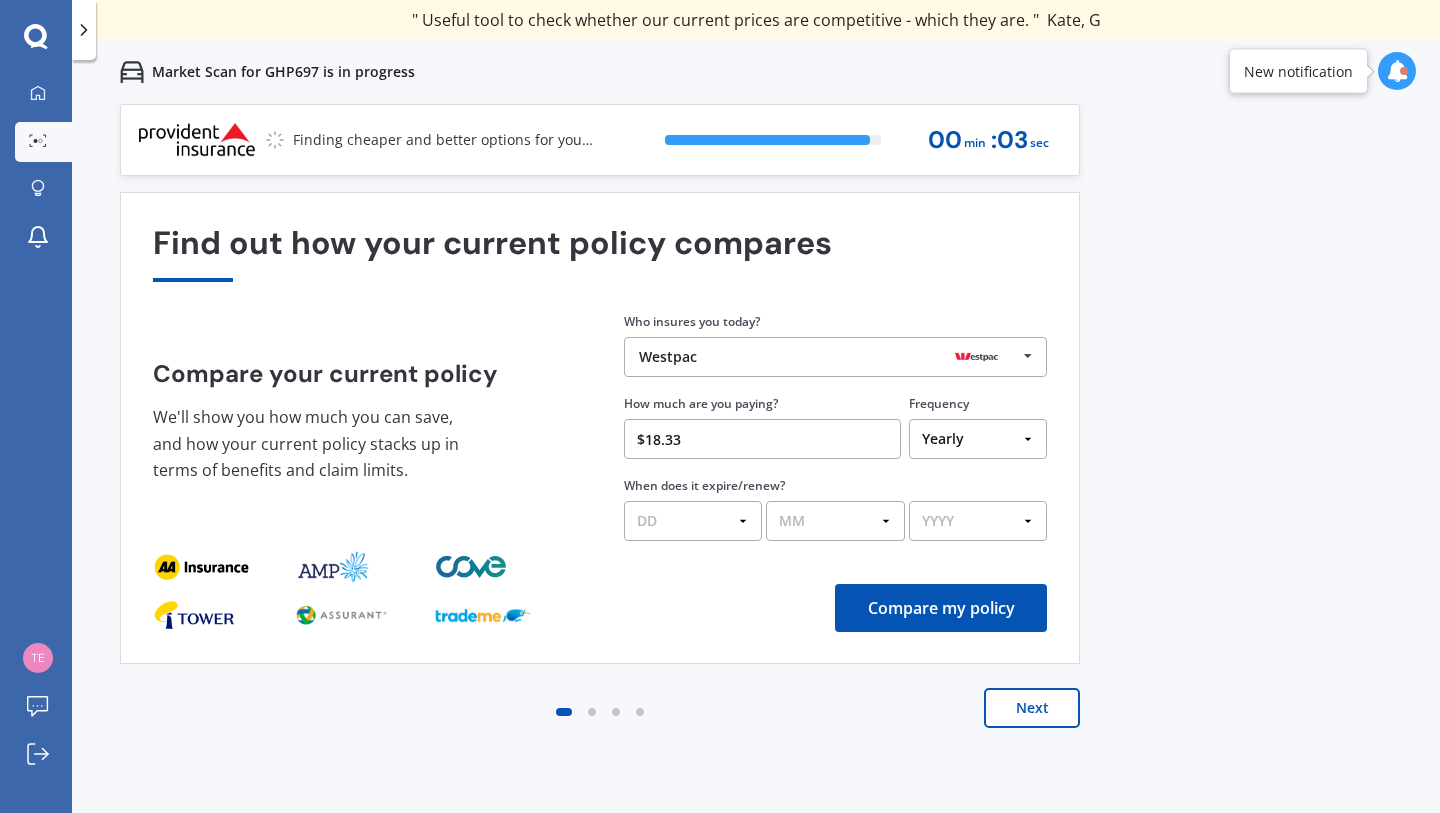 type on "$18.33" 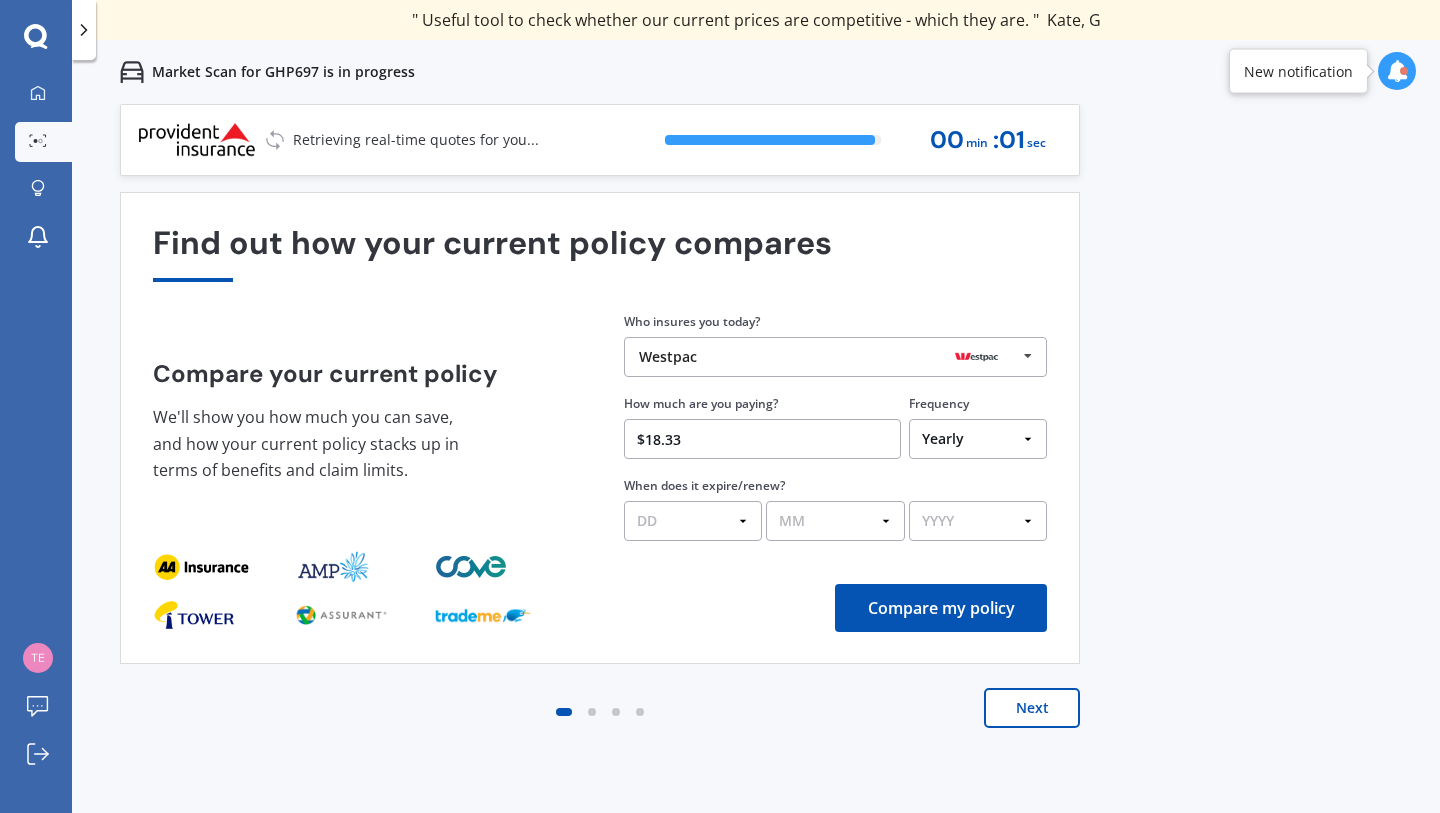 select on "Weekly" 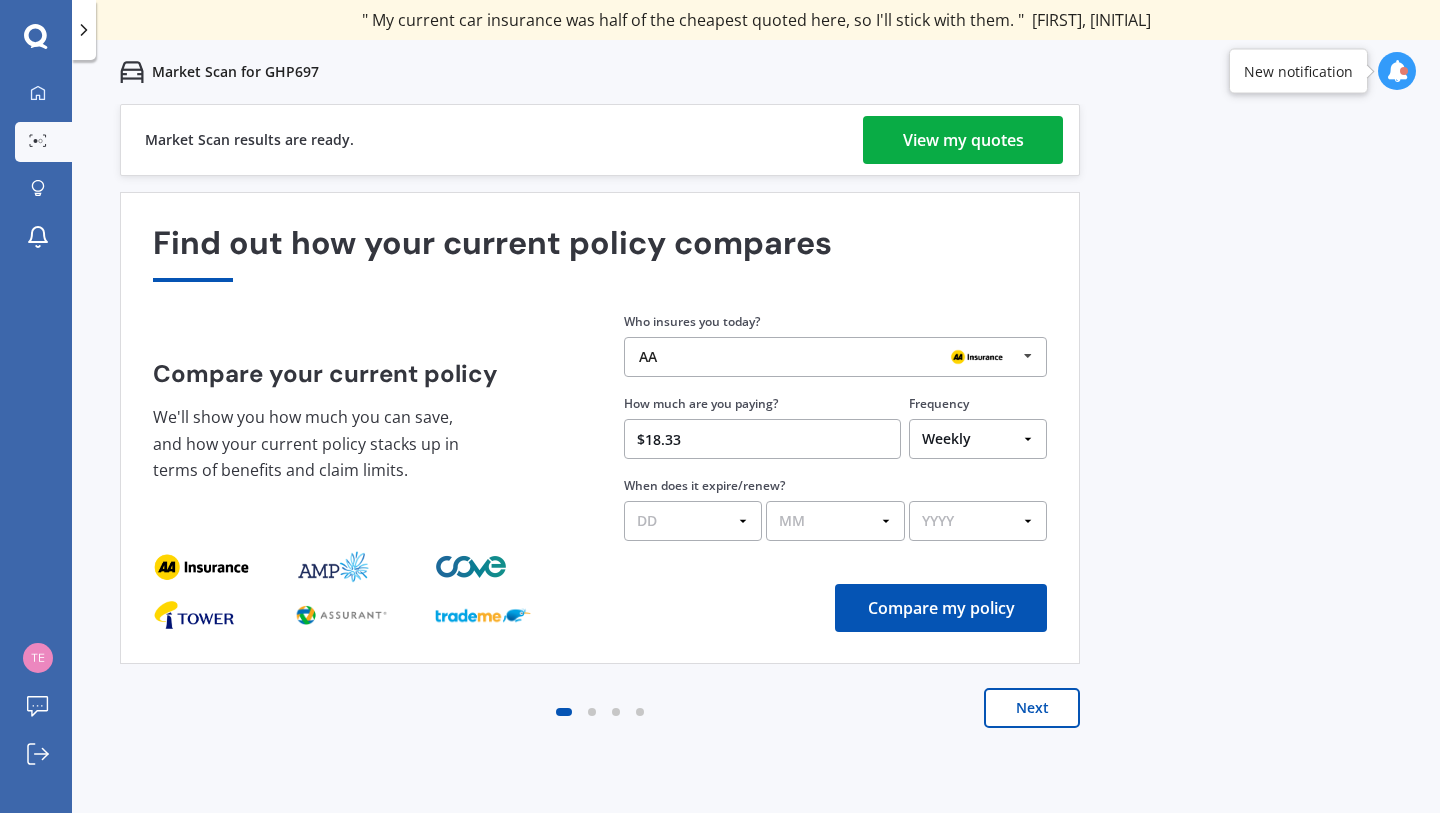 click on "AA" at bounding box center [828, 357] 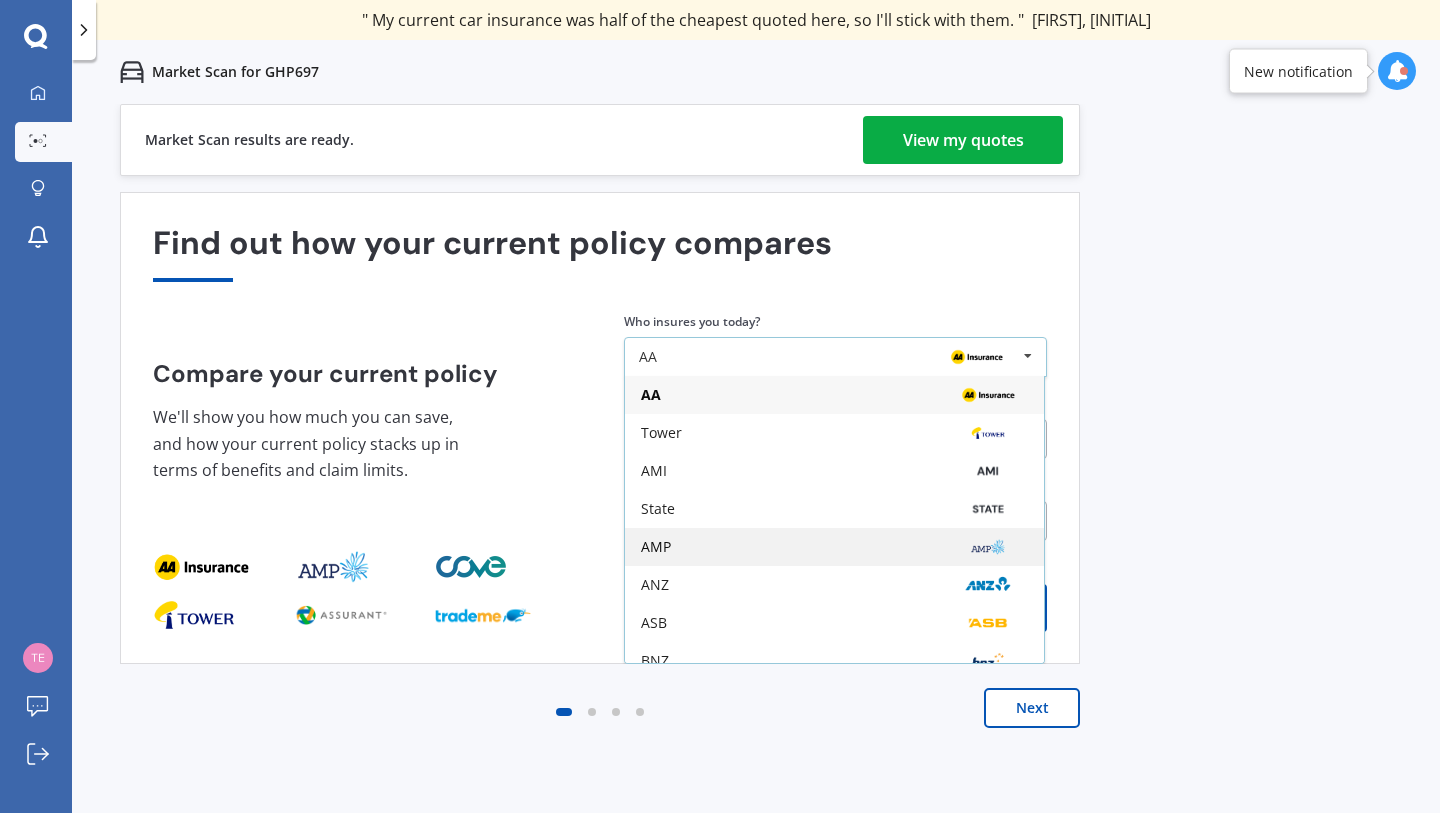 scroll, scrollTop: 131, scrollLeft: 0, axis: vertical 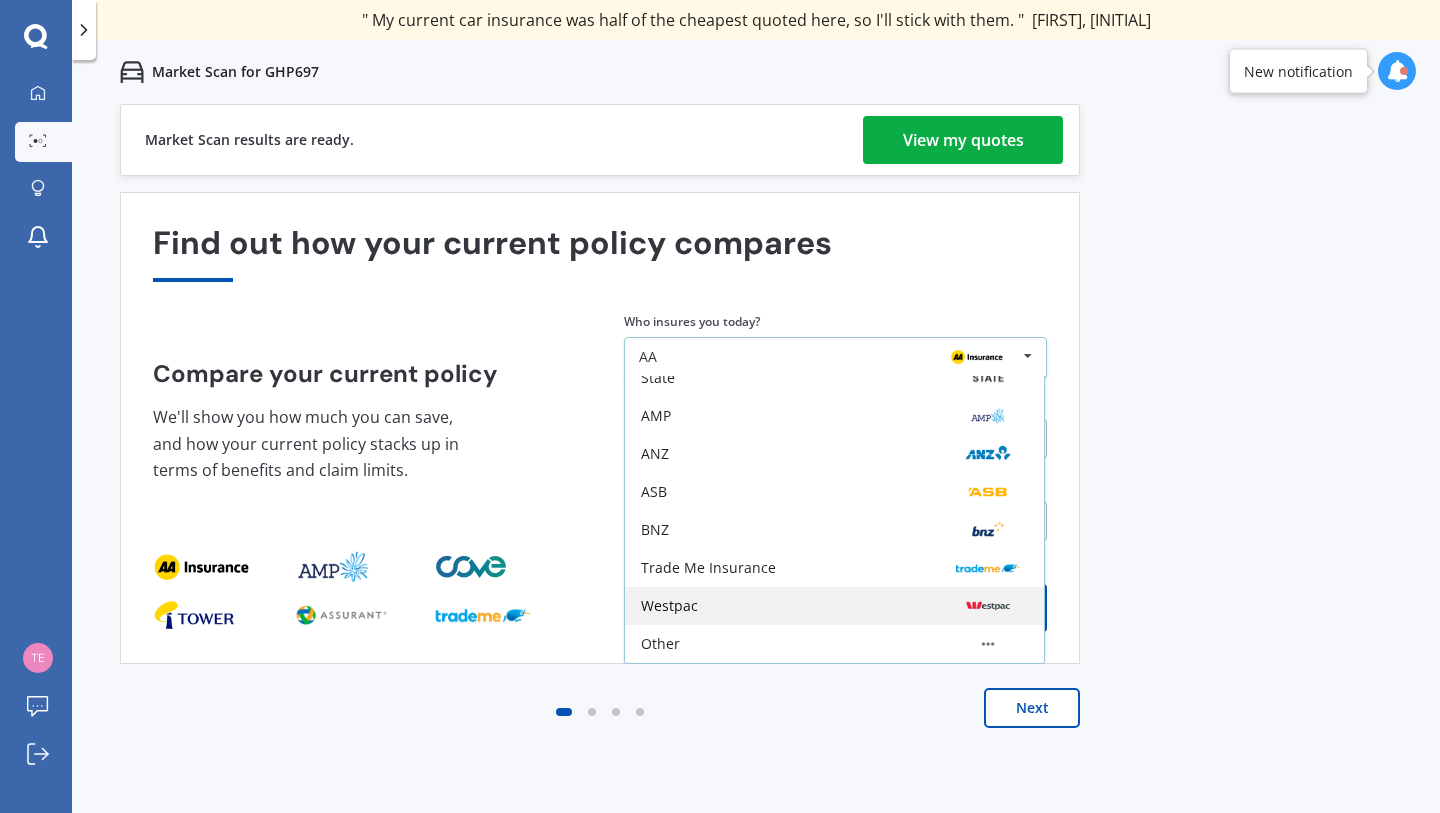 click on "Westpac" at bounding box center [669, 606] 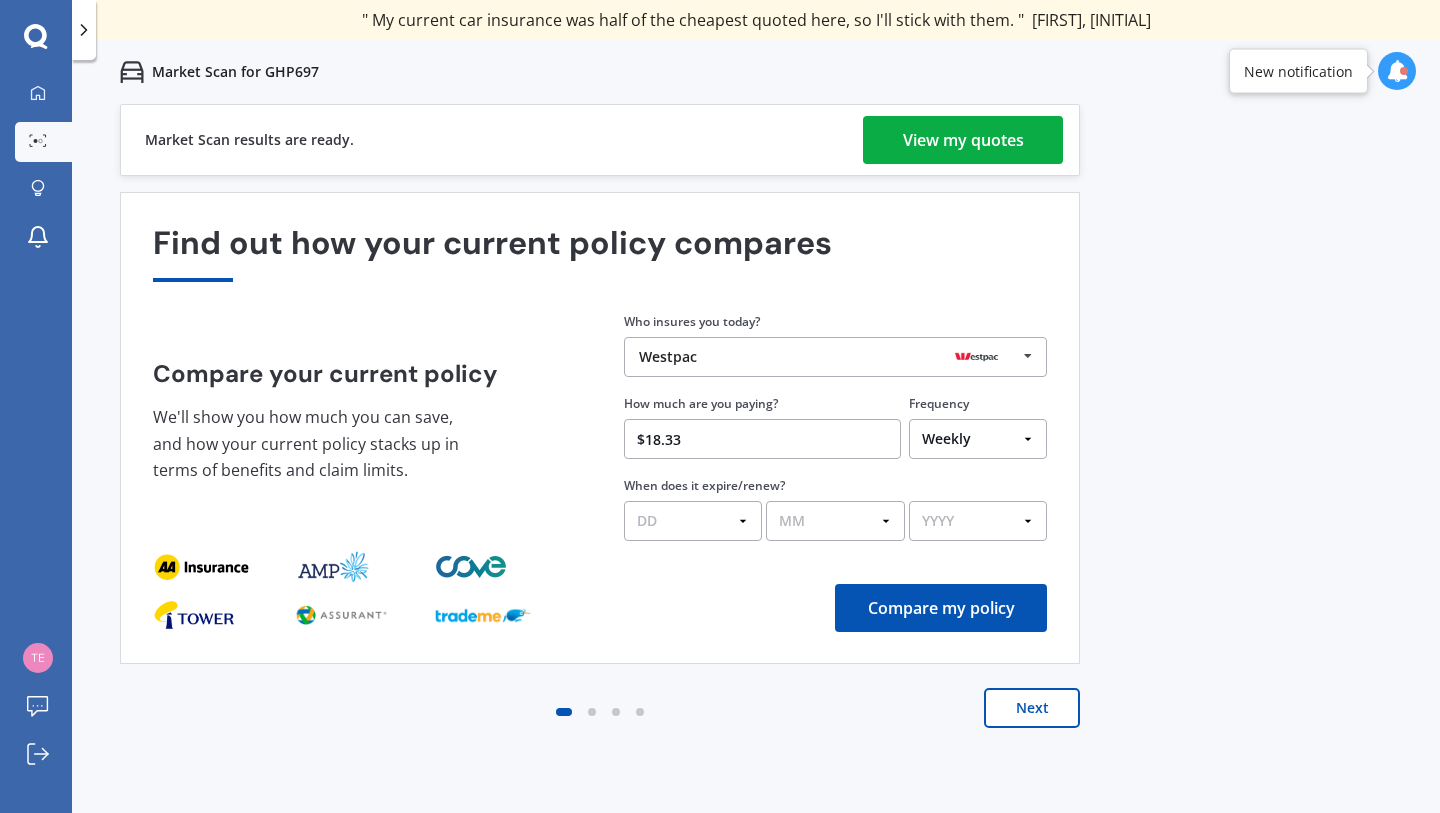 click on "DD 01 02 03 04 05 06 07 08 09 10 11 12 13 14 15 16 17 18 19 20 21 22 23 24 25 26 27 28 29 30 31" at bounding box center (693, 521) 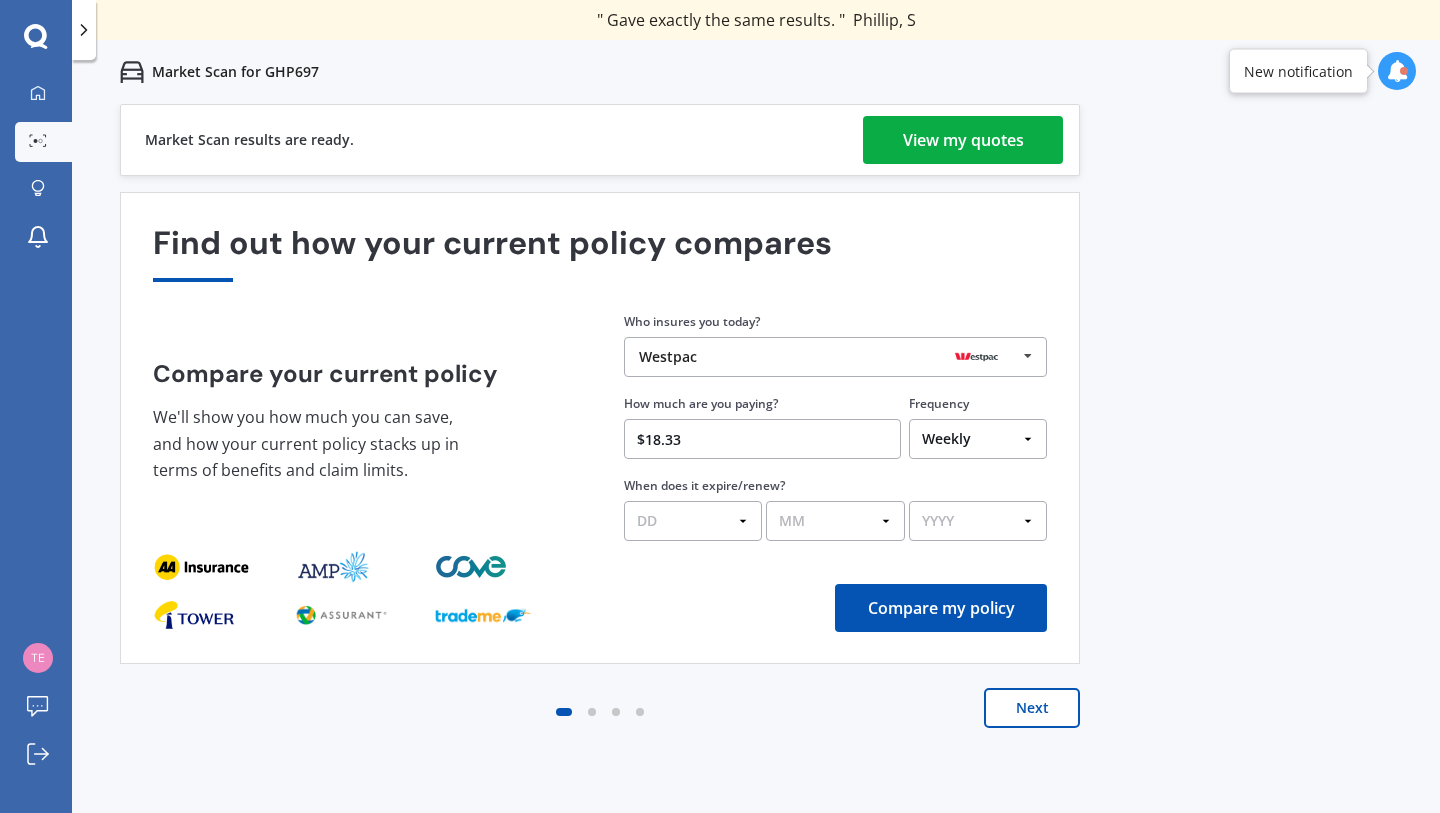 click on "Compare my policy" at bounding box center (941, 608) 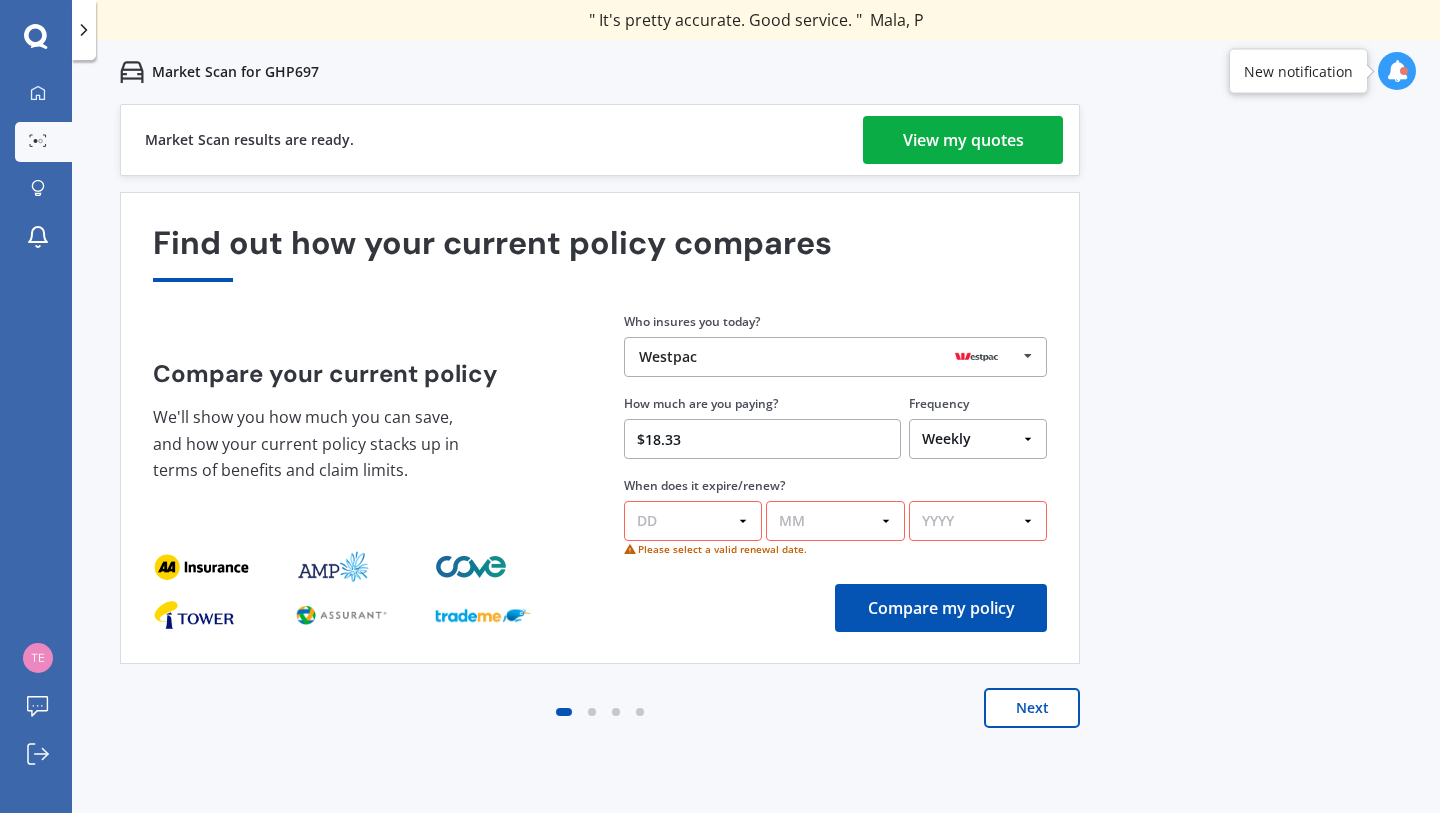 click on "DD 01 02 03 04 05 06 07 08 09 10 11 12 13 14 15 16 17 18 19 20 21 22 23 24 25 26 27 28 29 30 31" at bounding box center (693, 521) 